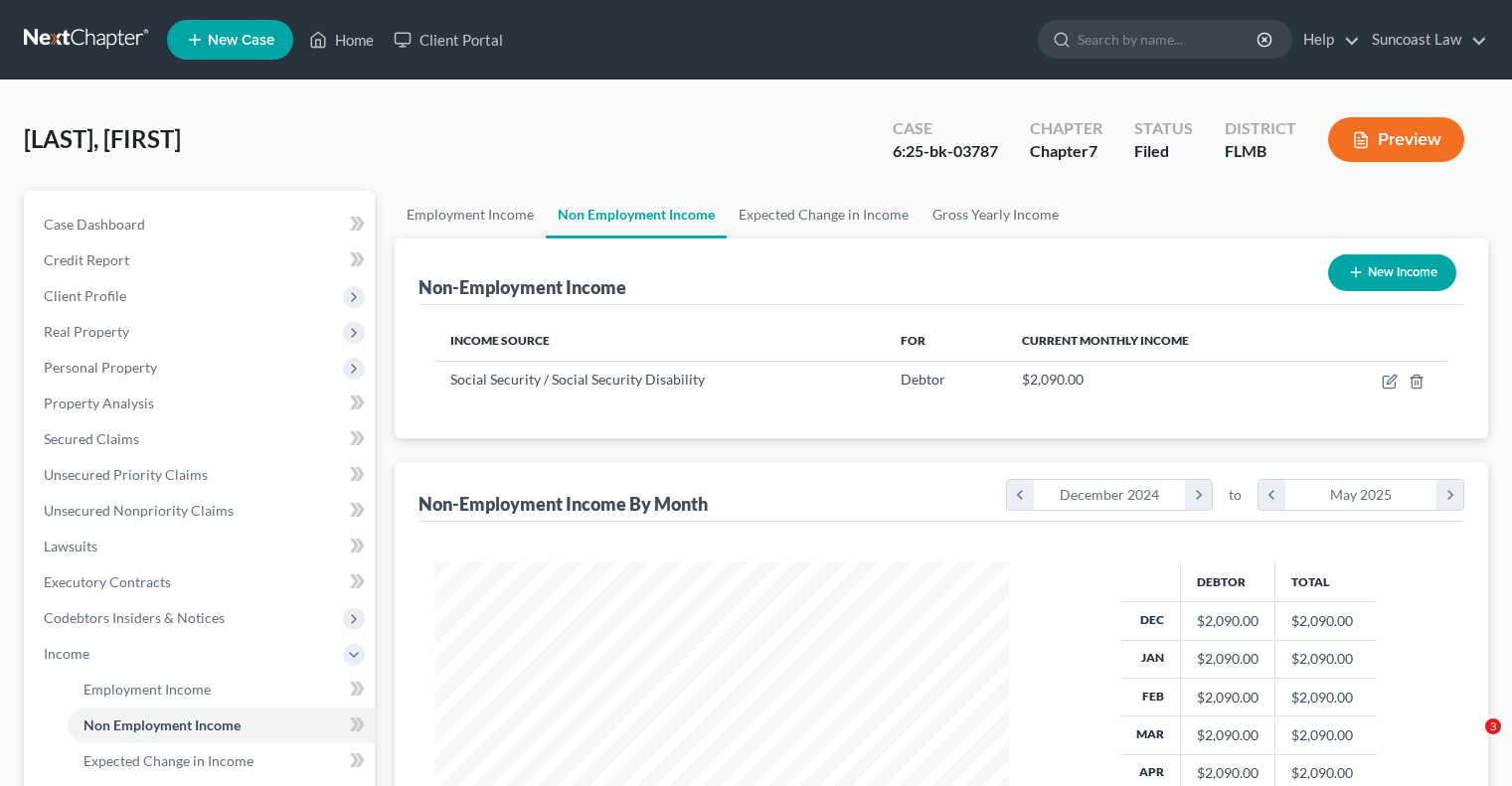 click on "Home" at bounding box center [341, 40] 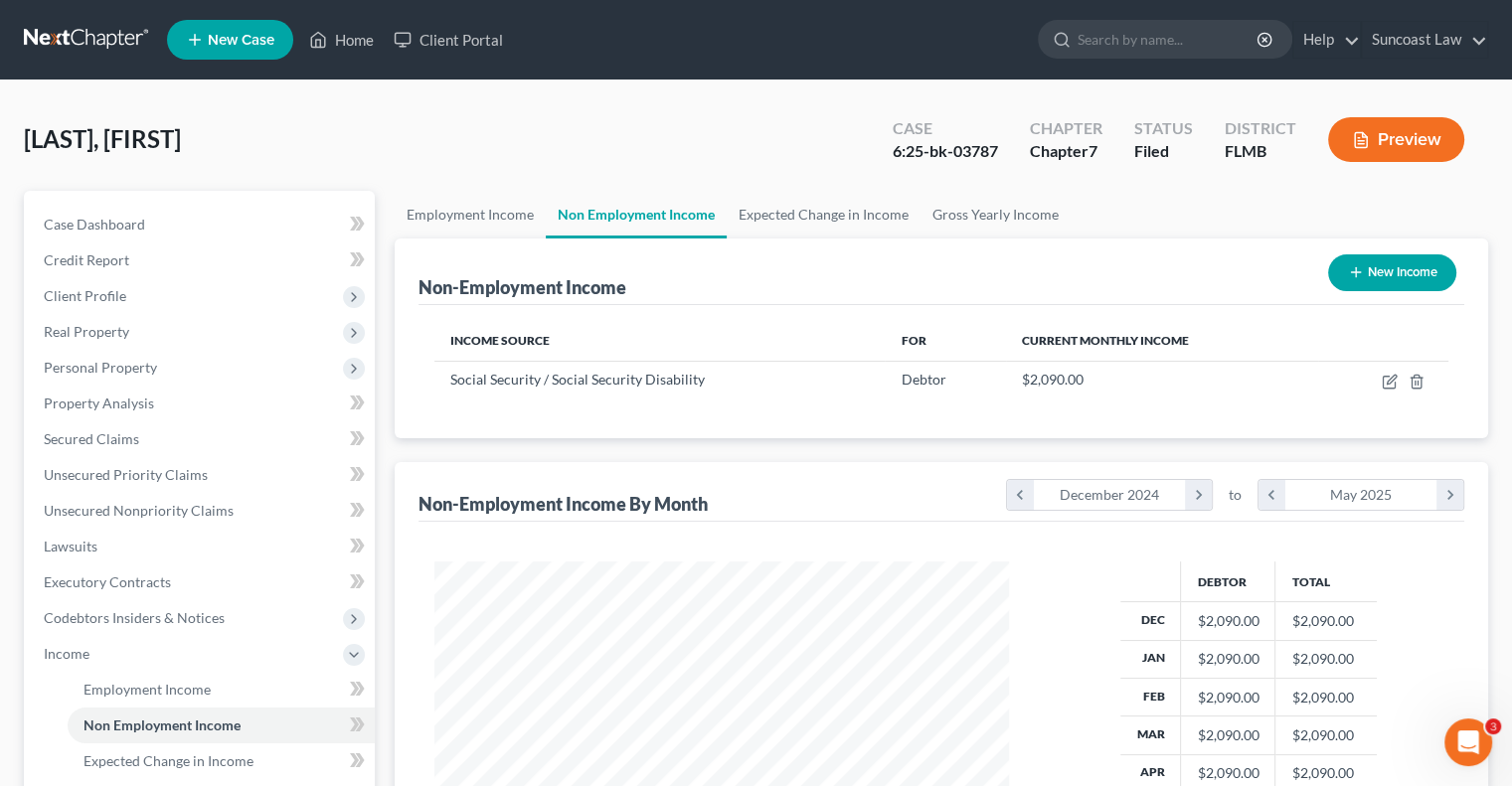 scroll, scrollTop: 0, scrollLeft: 0, axis: both 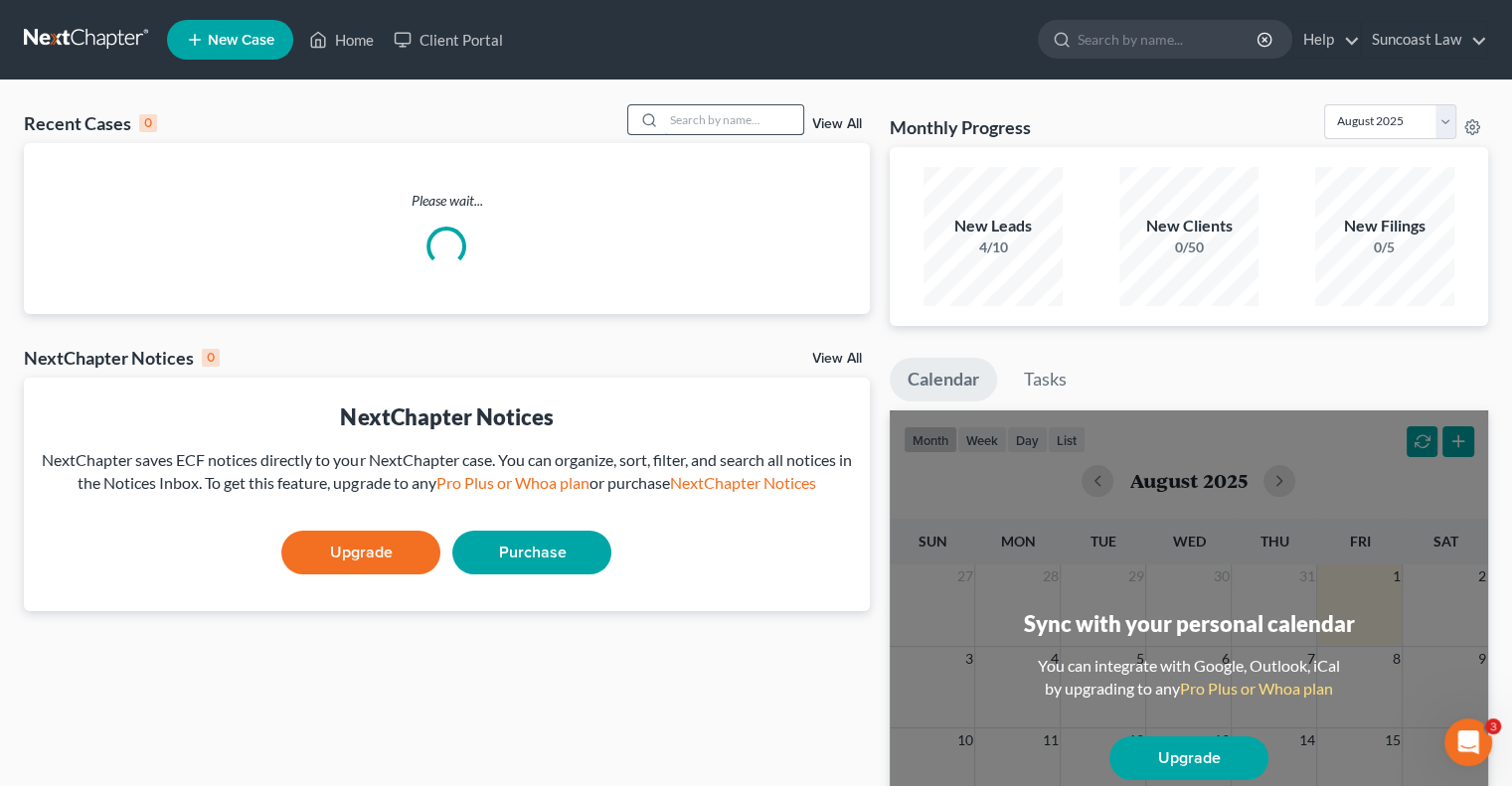 click at bounding box center (734, 119) 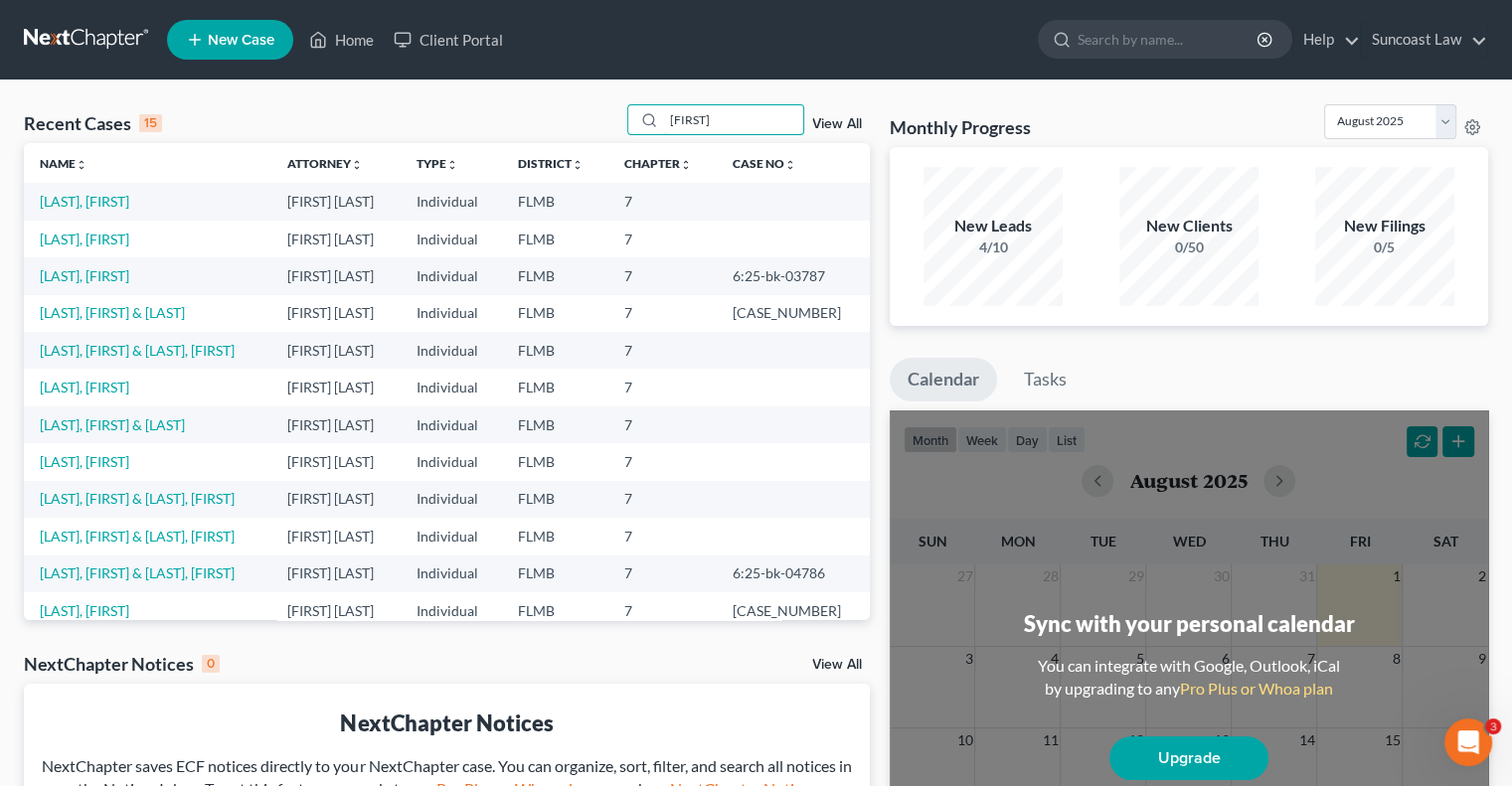 type on "[FIRST]" 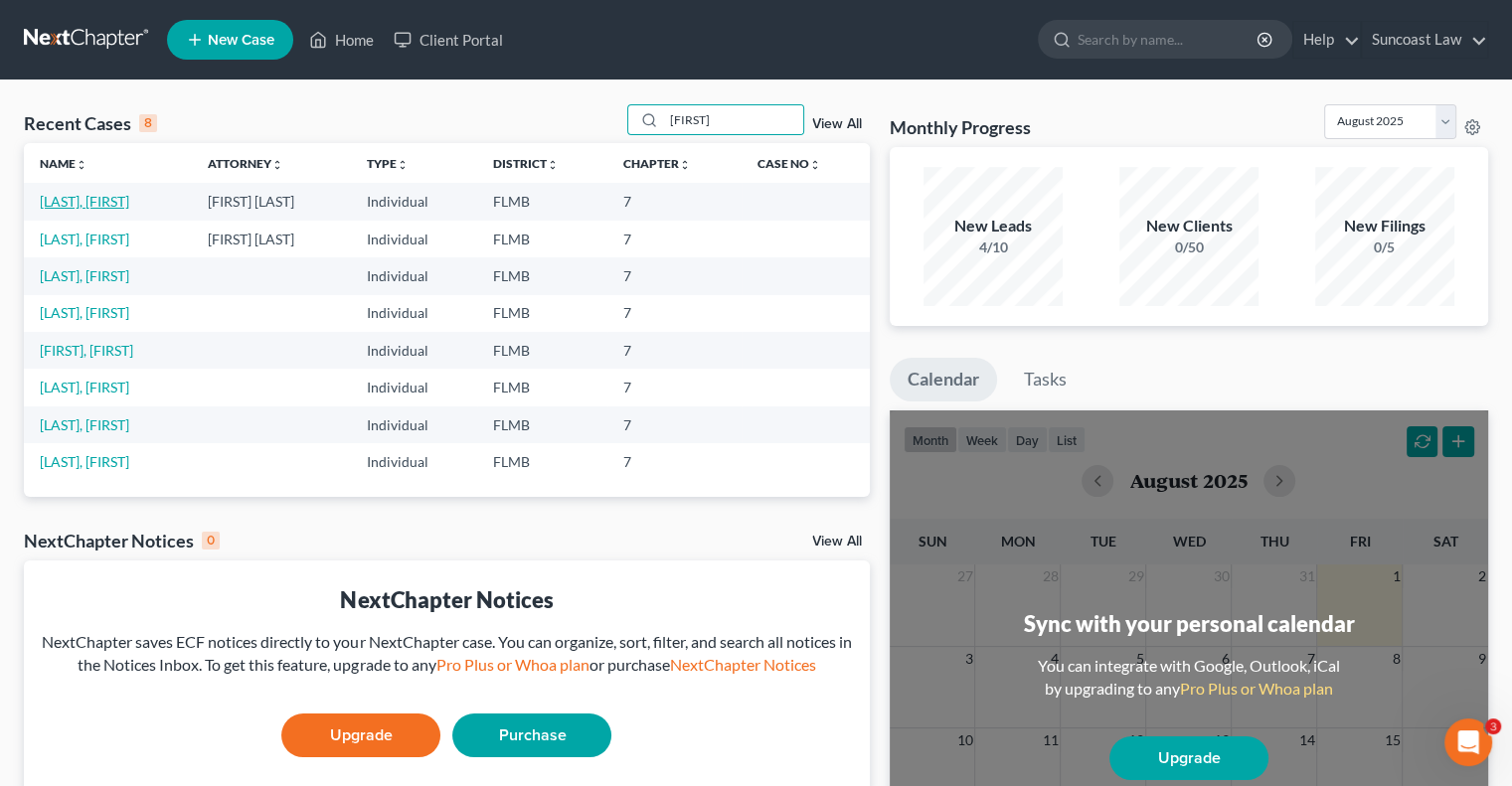 click on "[LAST], [FIRST]" at bounding box center (84, 201) 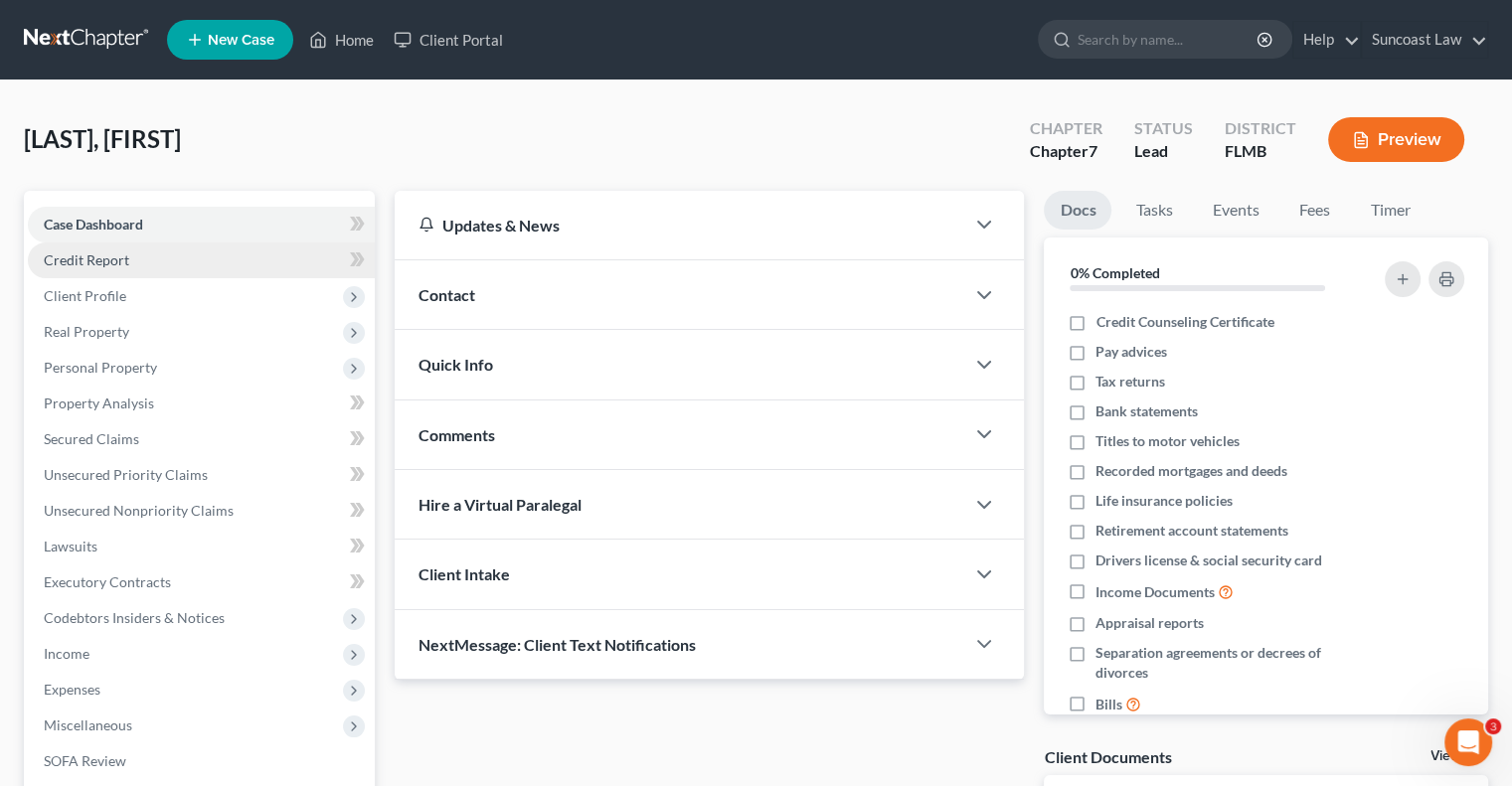 click on "Credit Report" at bounding box center [201, 260] 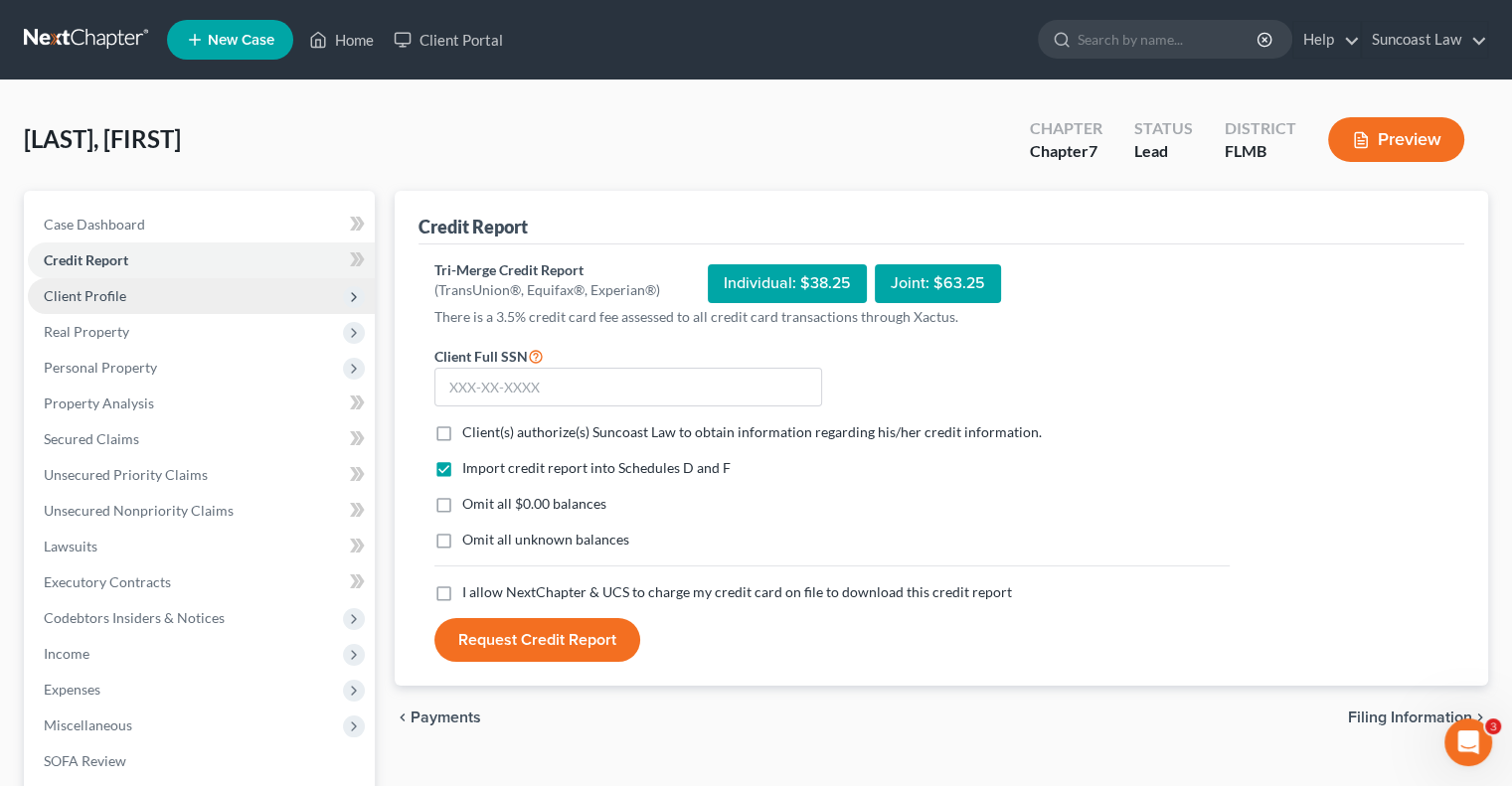 click on "Client Profile" at bounding box center (84, 295) 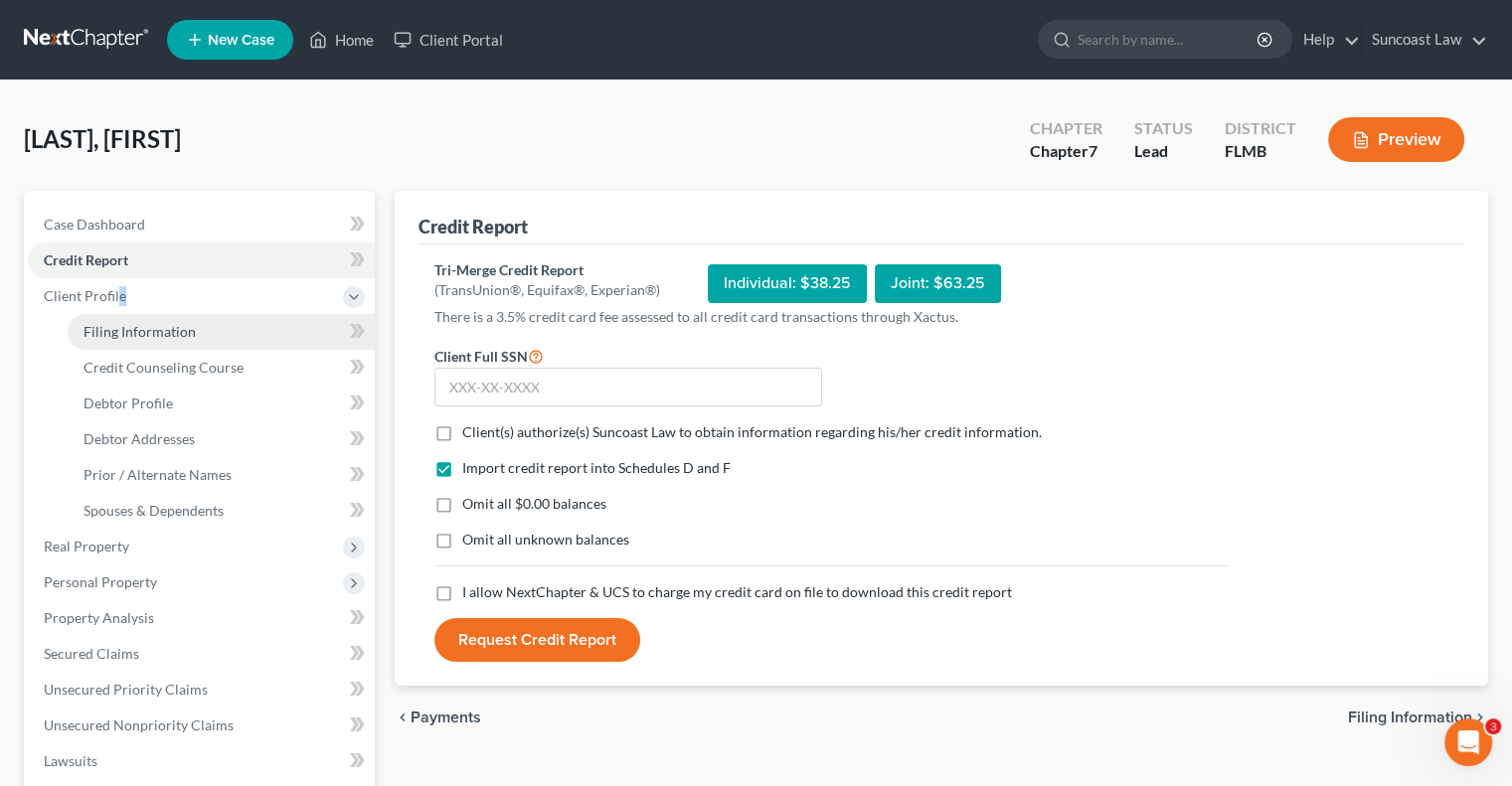 click on "Filing Information" at bounding box center (139, 331) 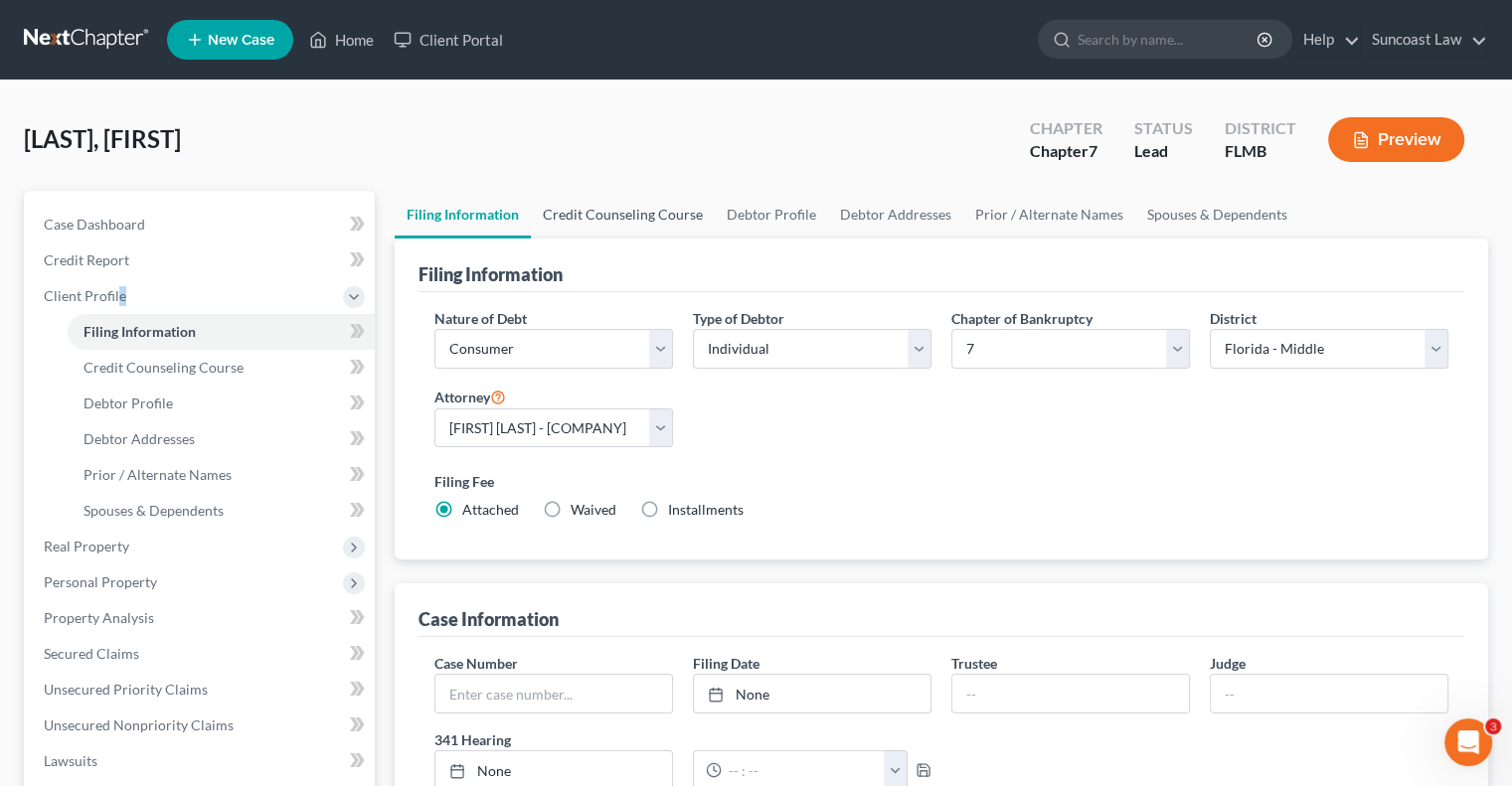 click on "Credit Counseling Course" at bounding box center (622, 215) 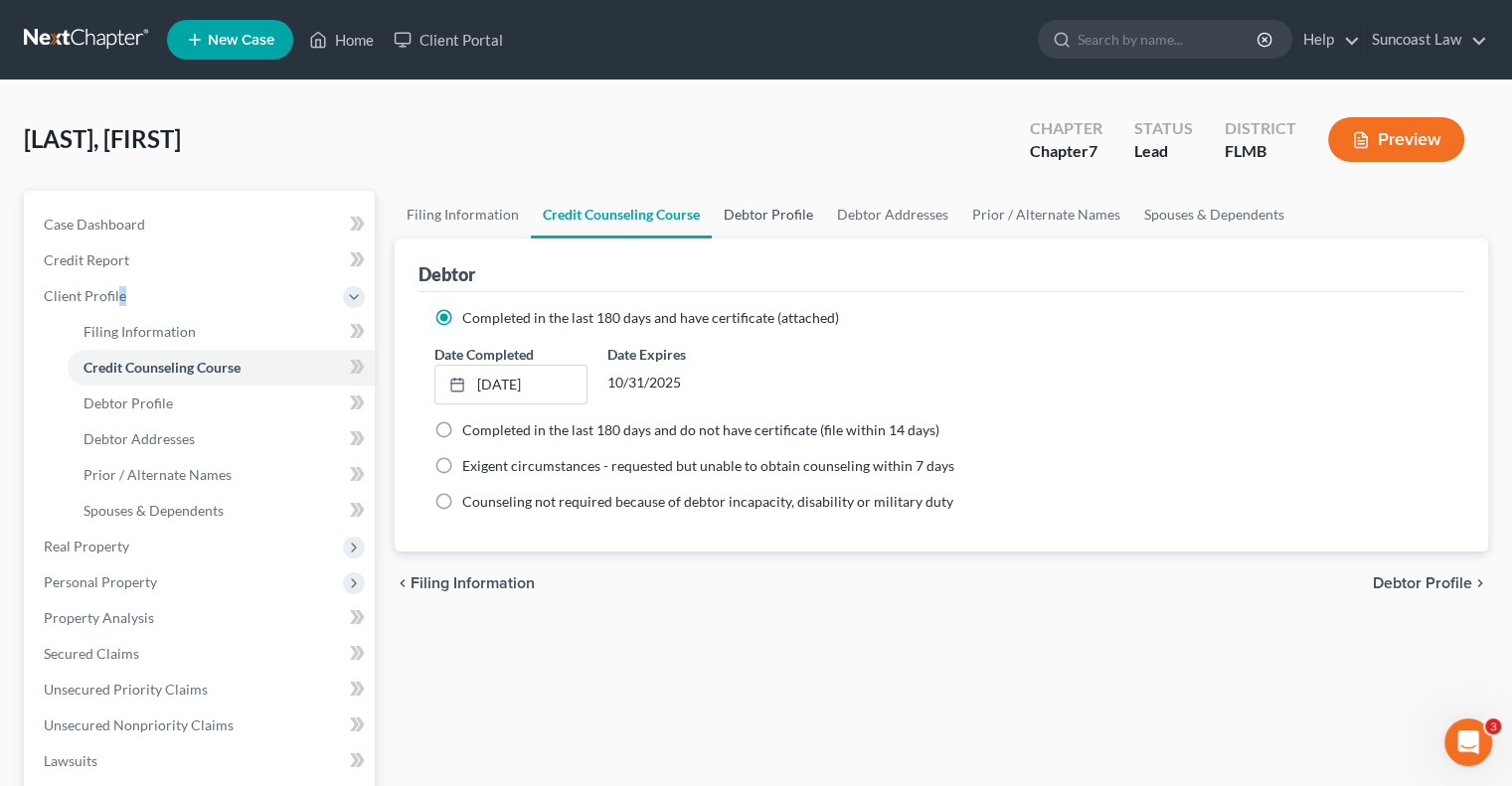 click on "Debtor Profile" at bounding box center (768, 215) 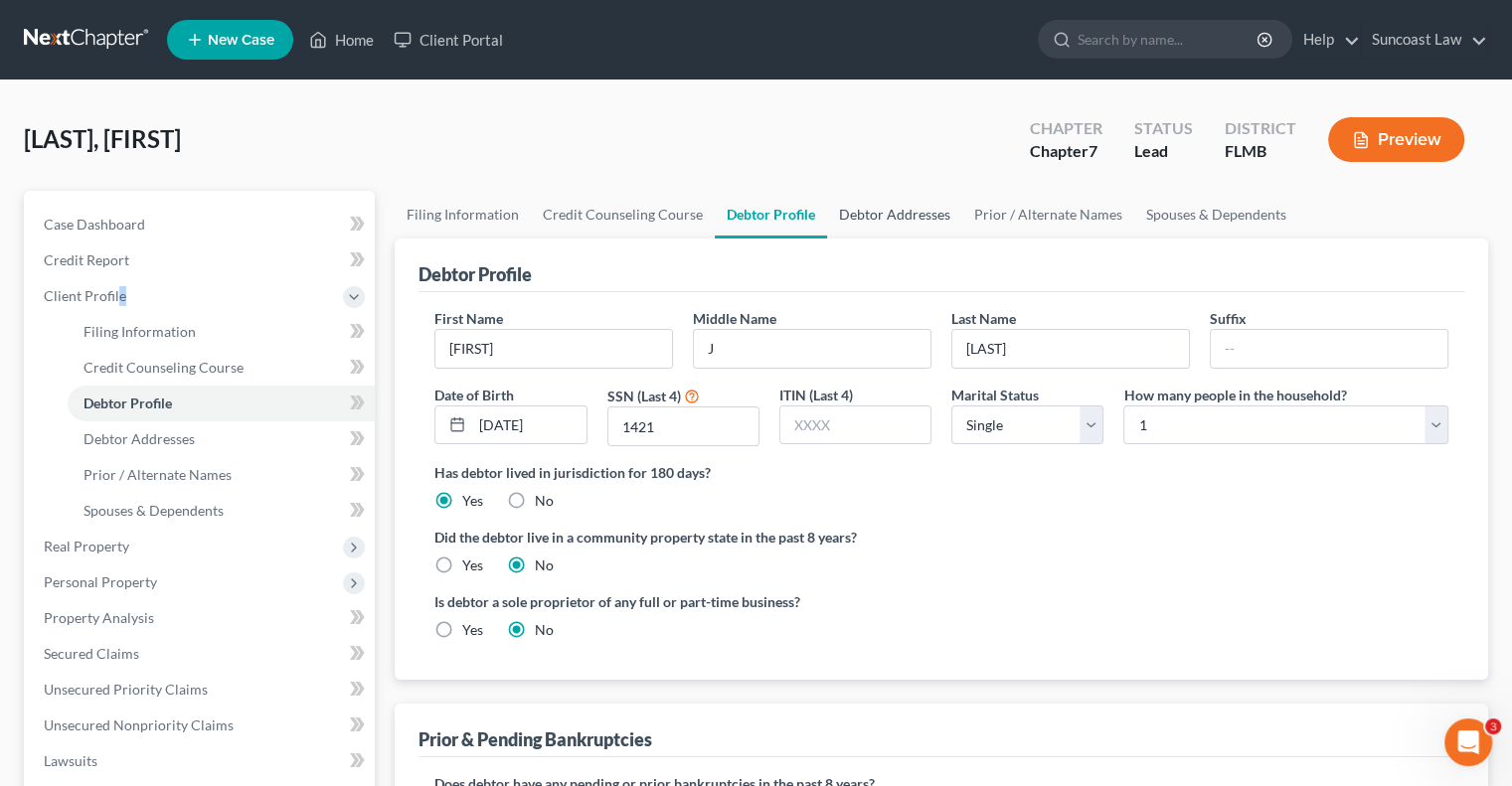 click on "Debtor Addresses" at bounding box center [895, 215] 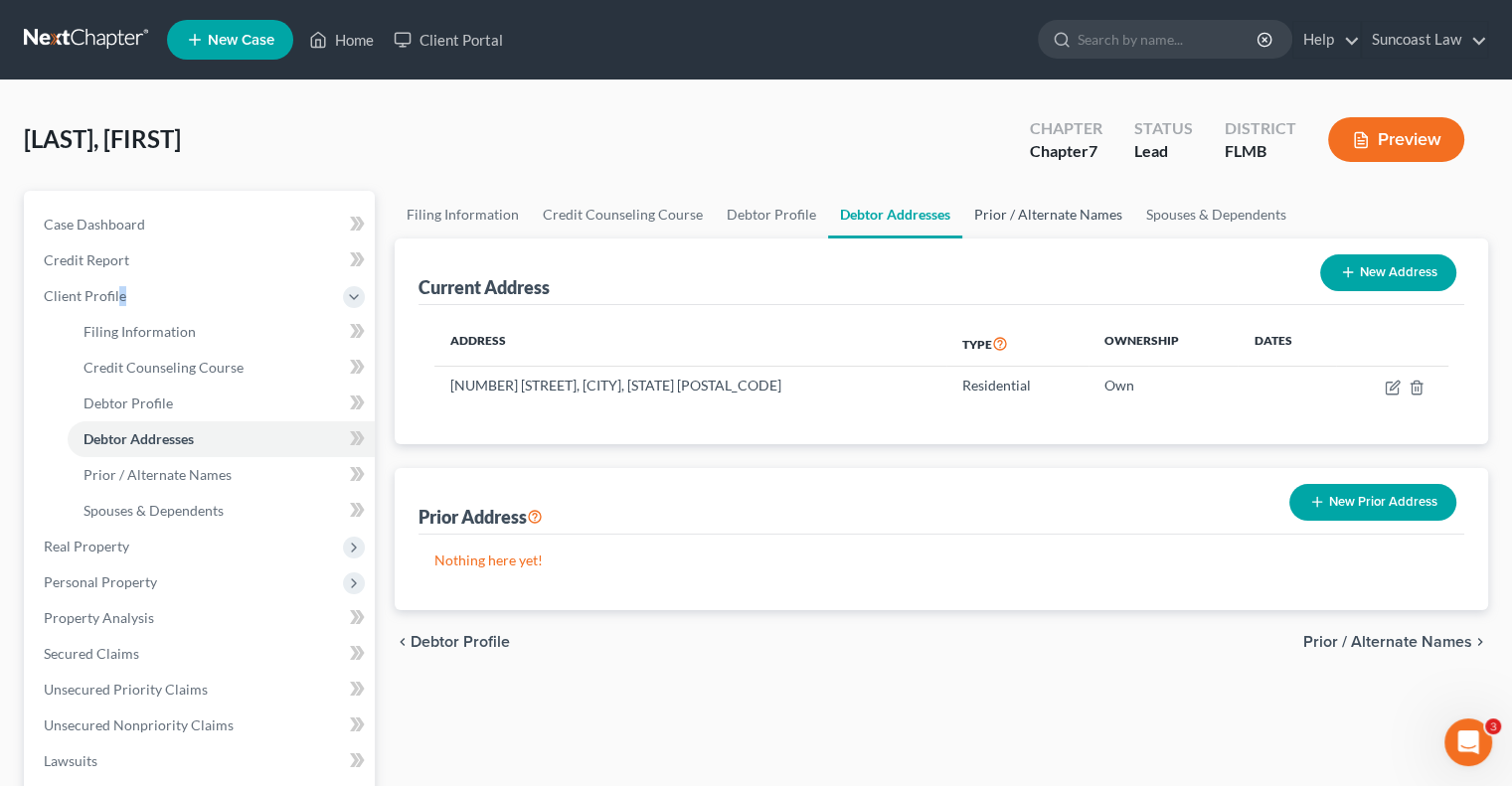 click on "Prior / Alternate Names" at bounding box center (1048, 215) 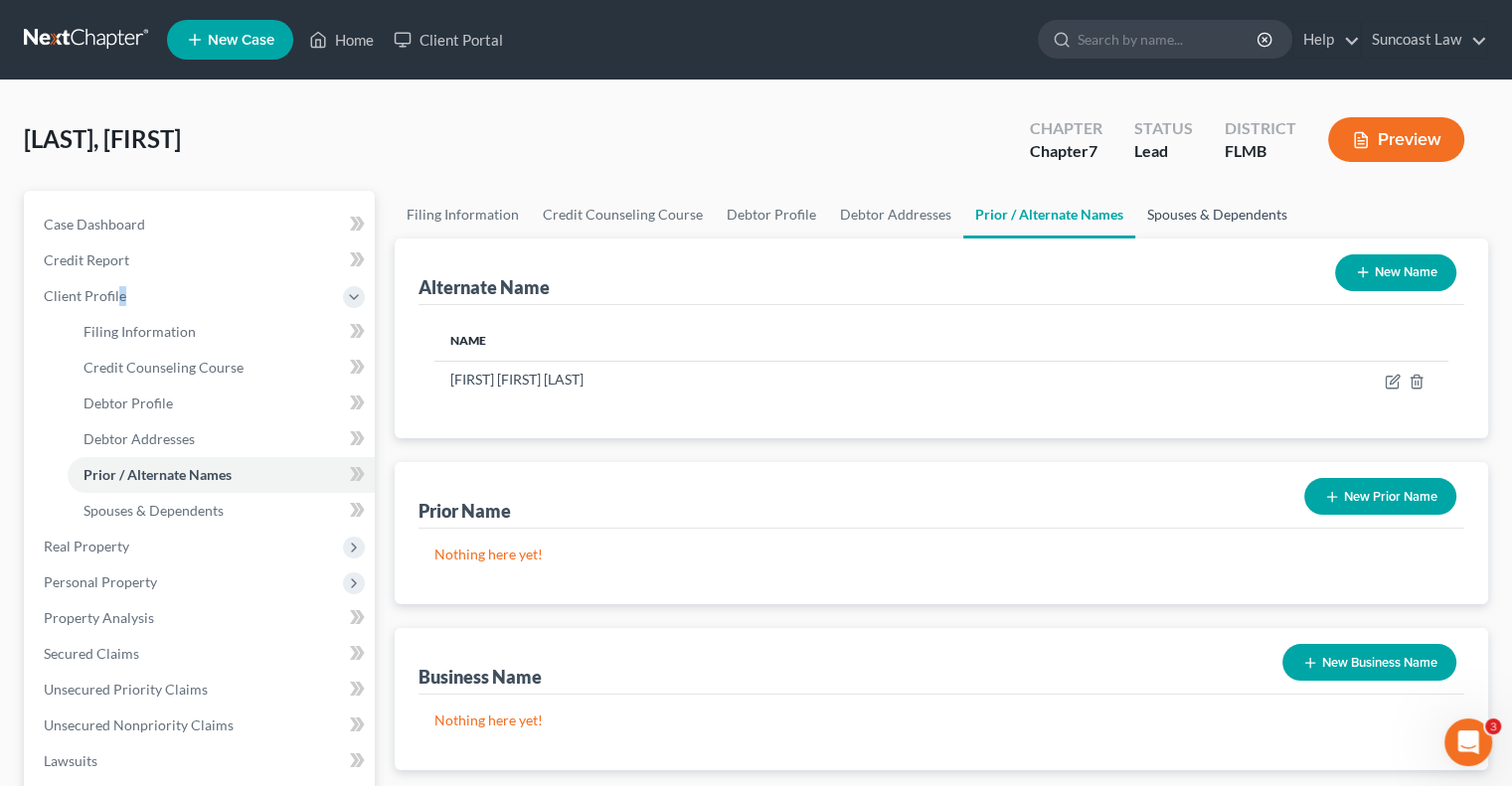 click on "Spouses & Dependents" at bounding box center [1217, 215] 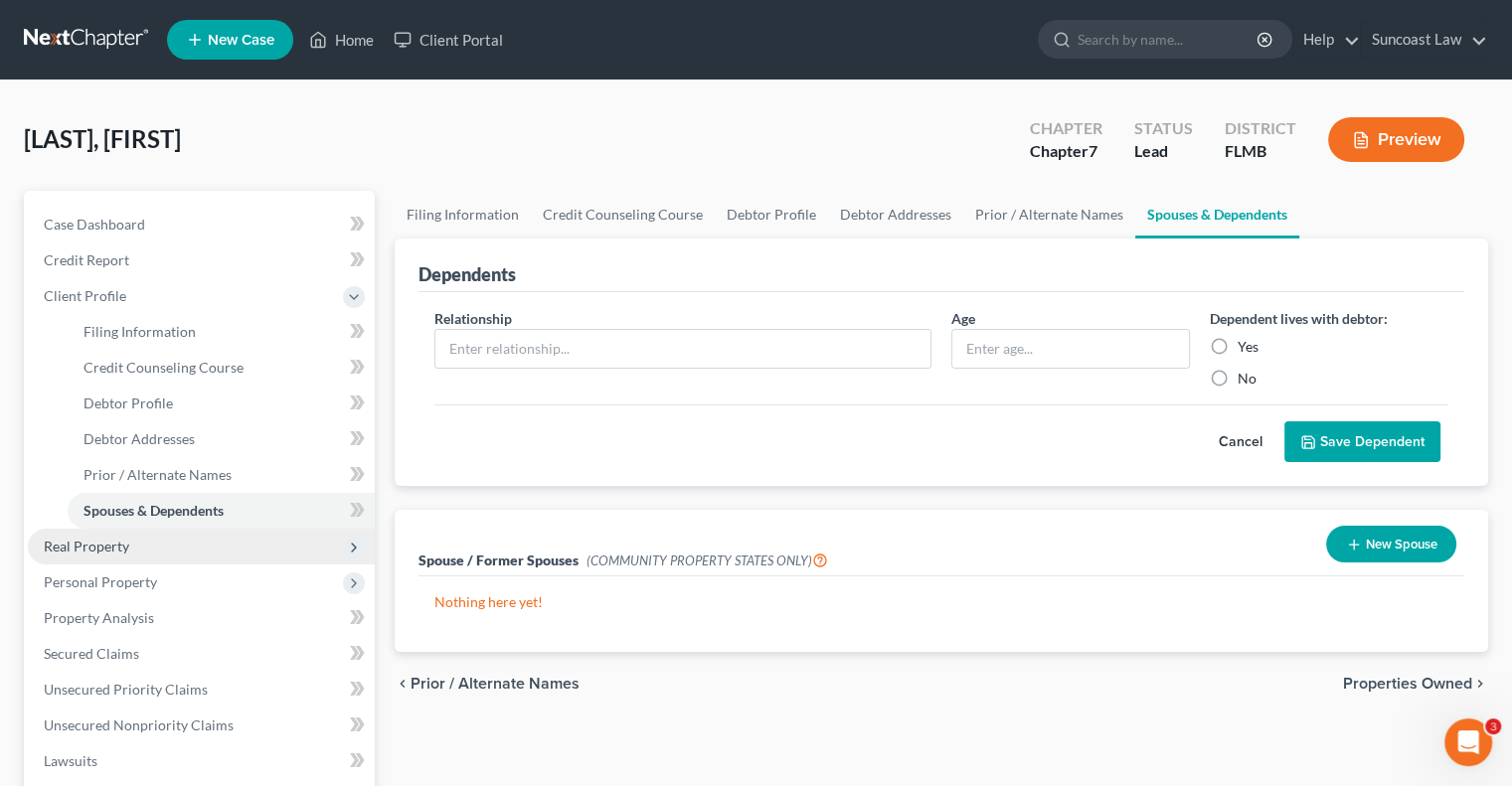 click on "Real Property" at bounding box center (201, 547) 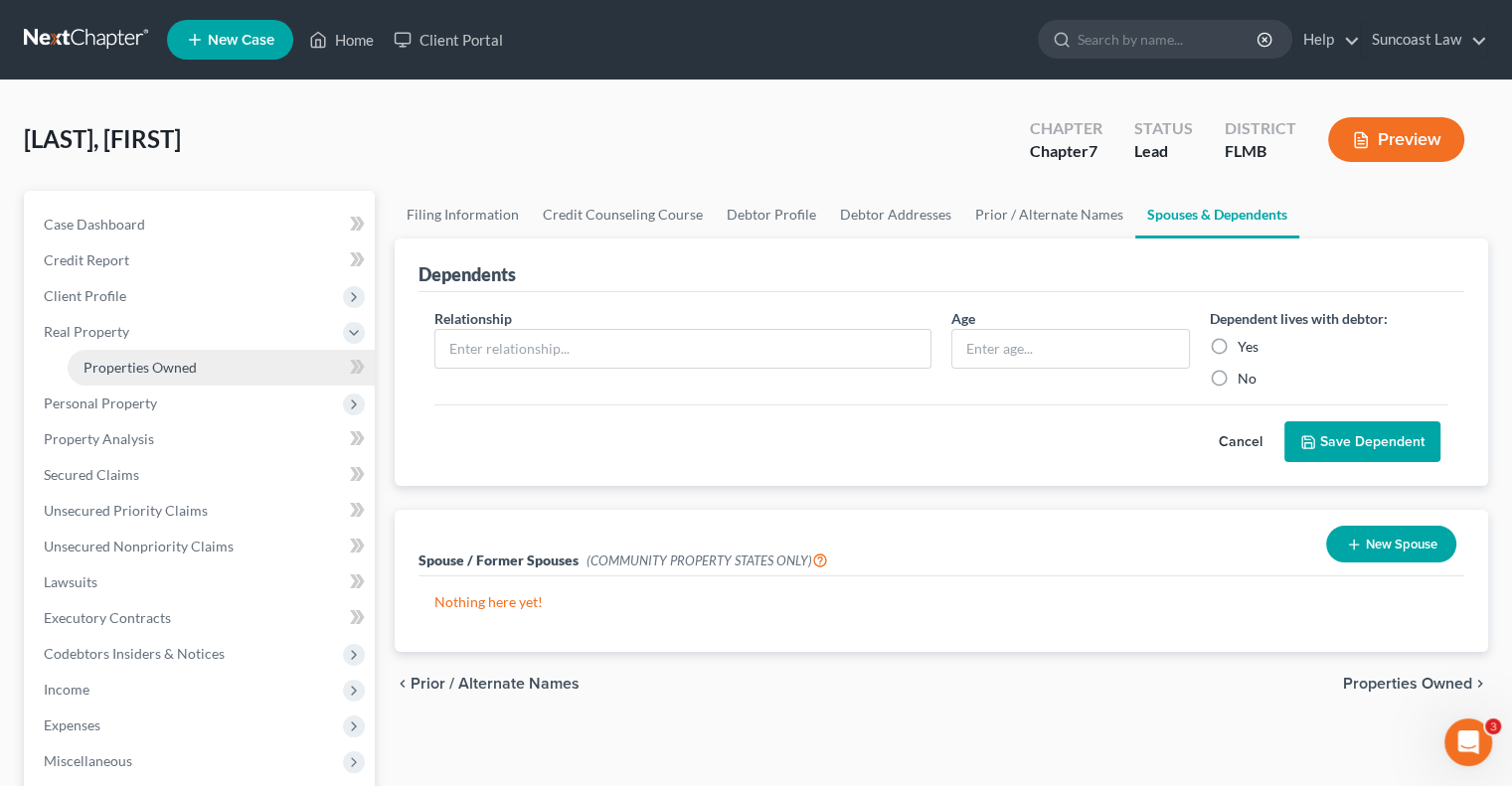 click on "Properties Owned" at bounding box center [221, 368] 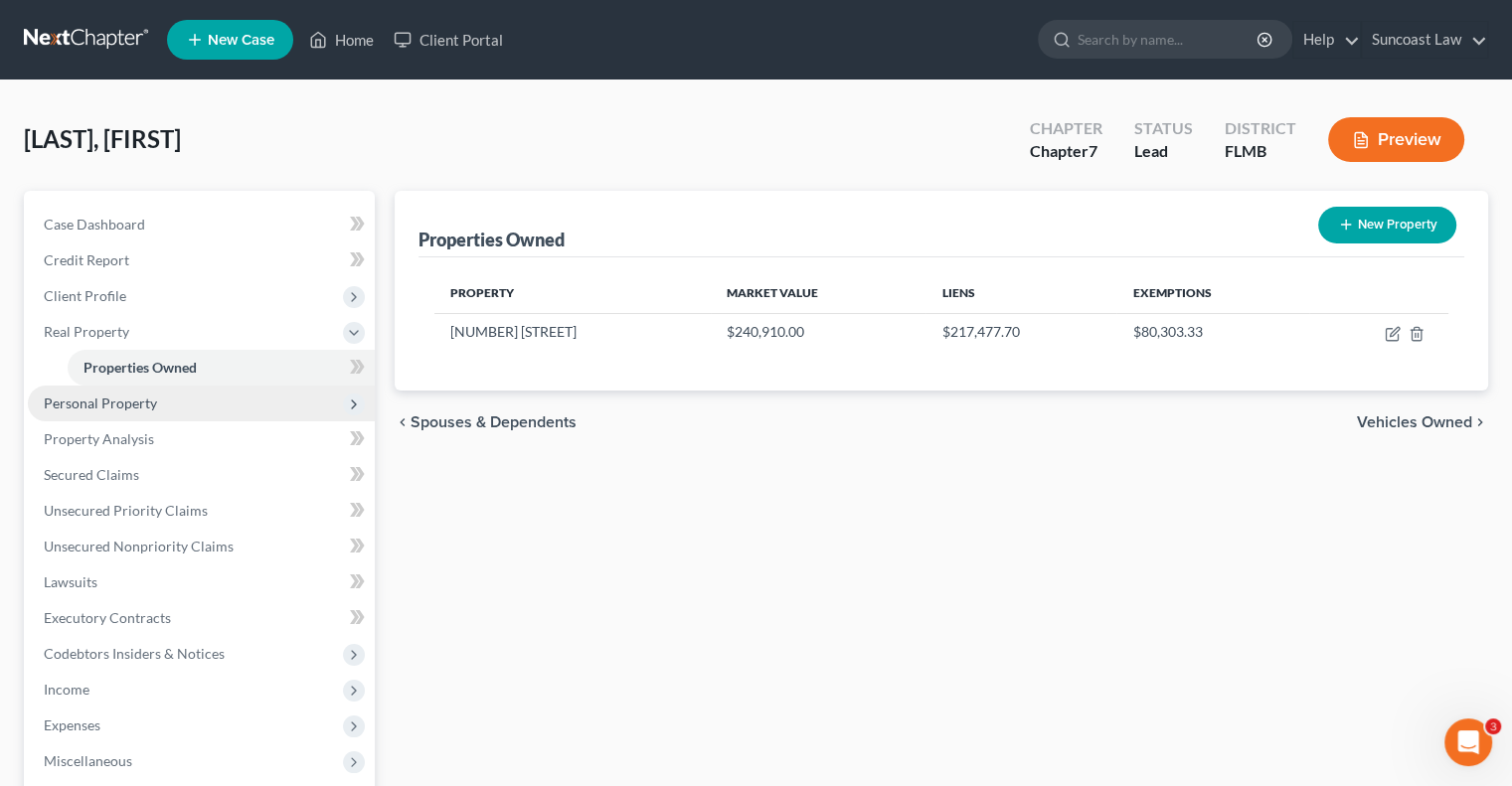 click on "Personal Property" at bounding box center [100, 402] 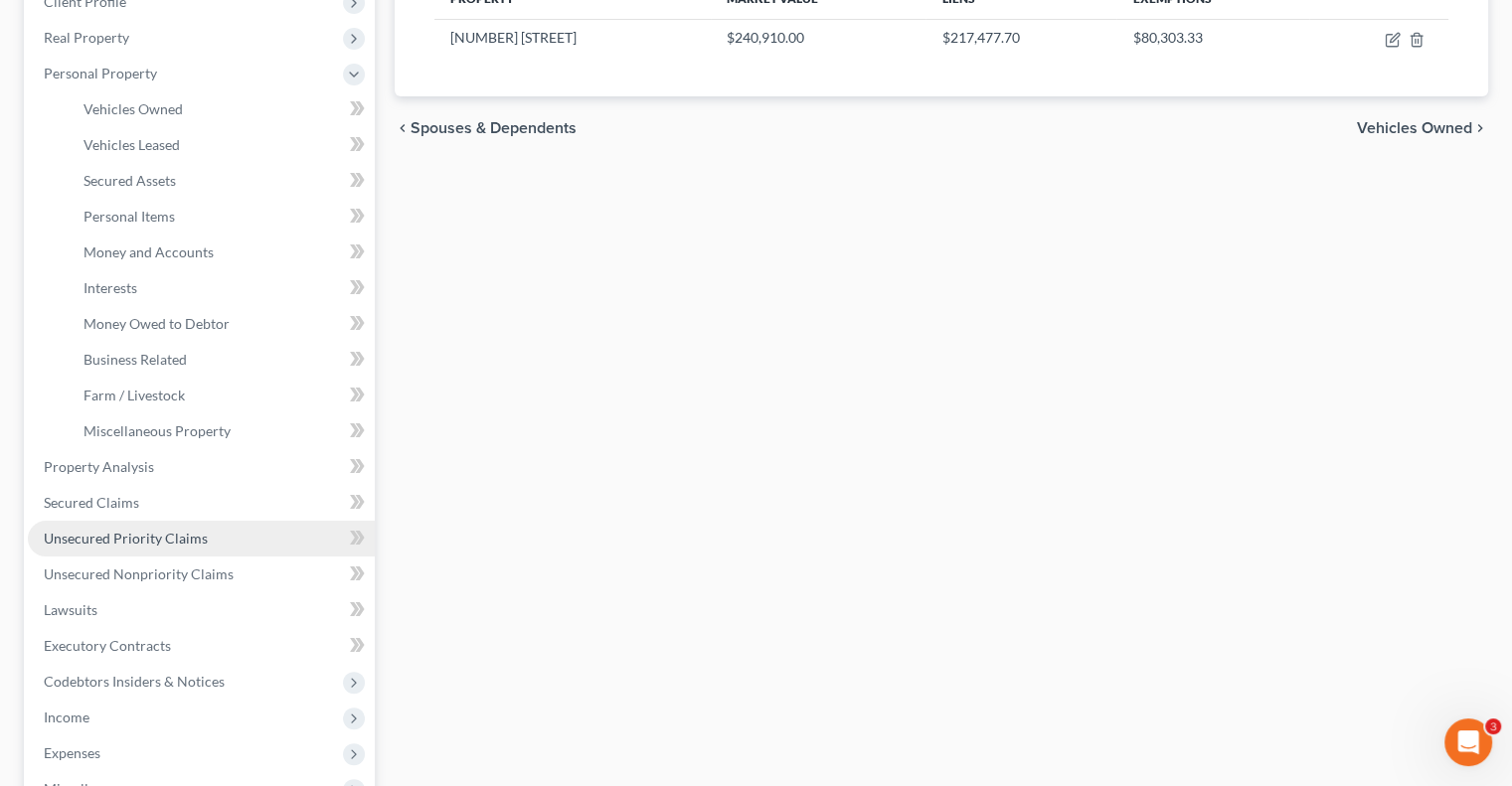 scroll, scrollTop: 298, scrollLeft: 0, axis: vertical 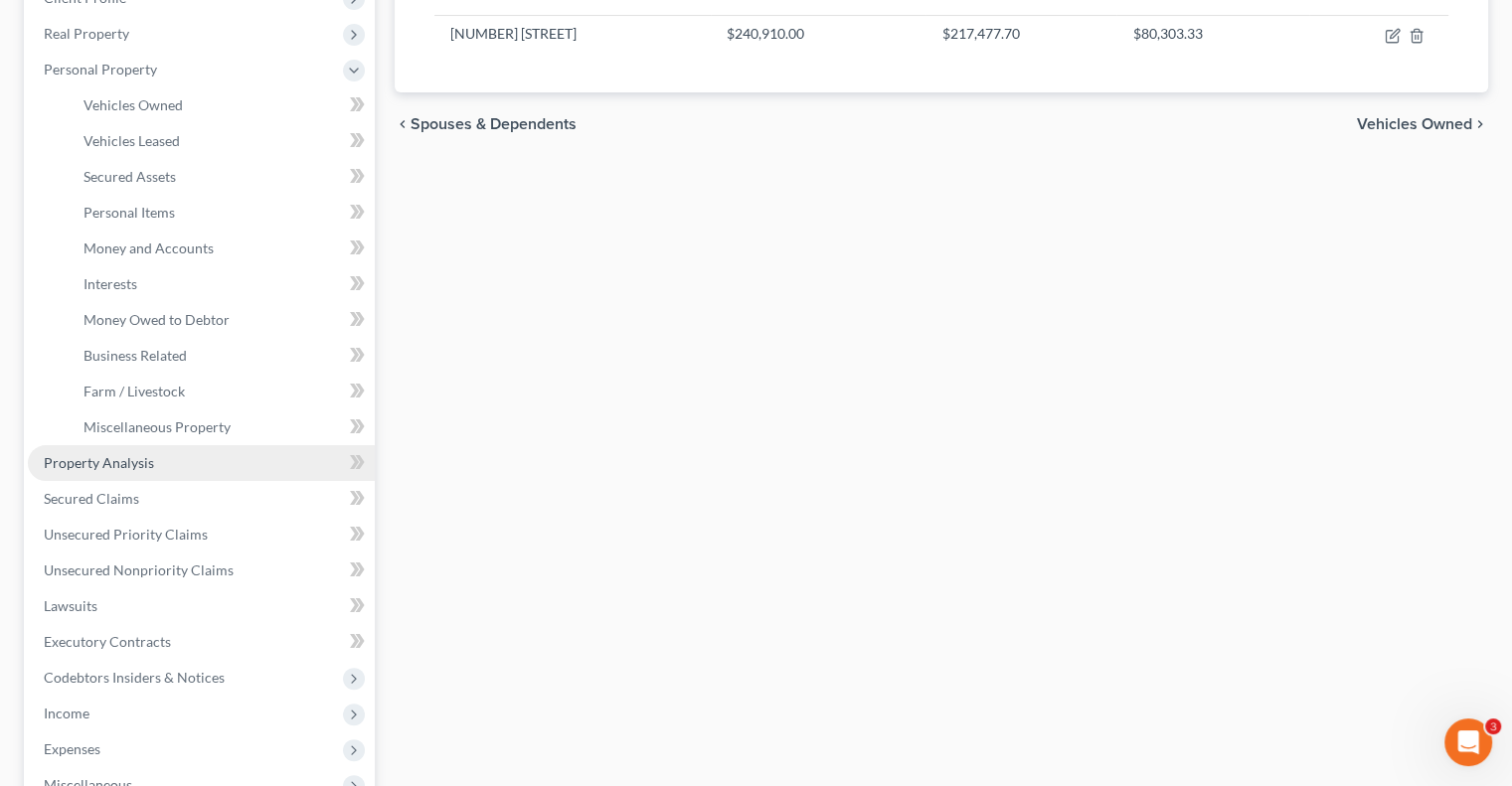 click on "Property Analysis" at bounding box center [98, 462] 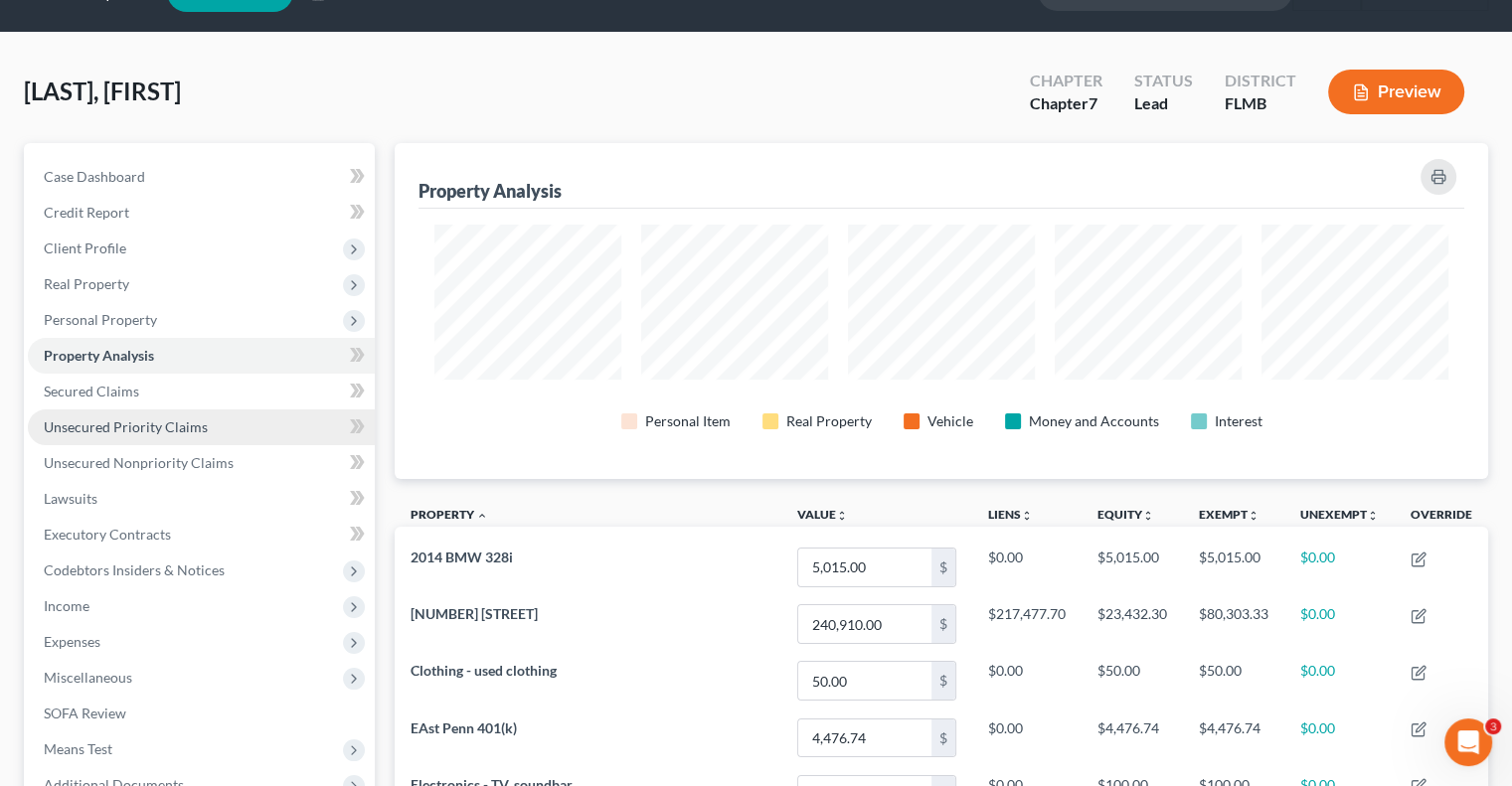 scroll, scrollTop: 0, scrollLeft: 0, axis: both 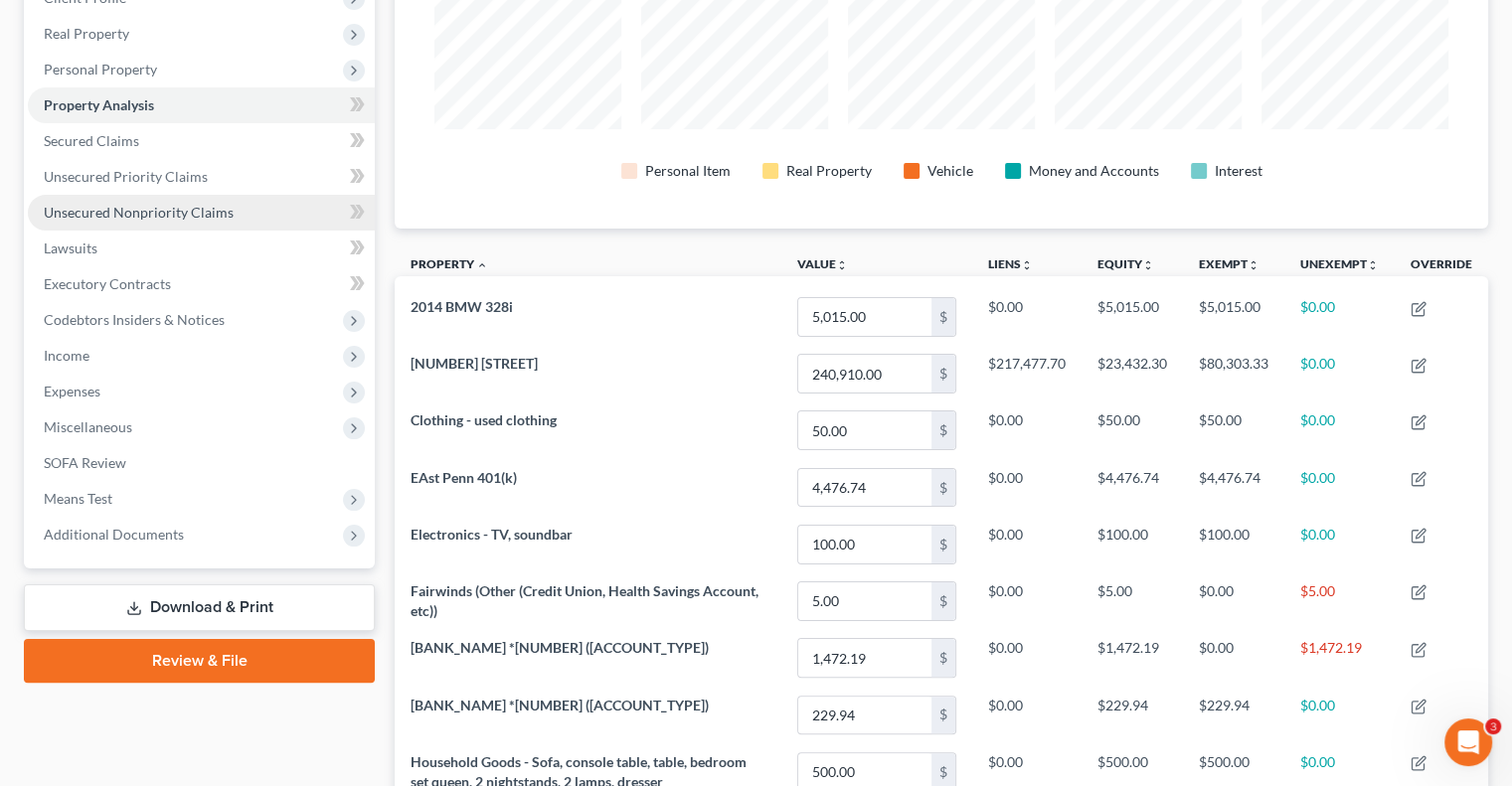 click on "Unsecured Nonpriority Claims" at bounding box center [138, 212] 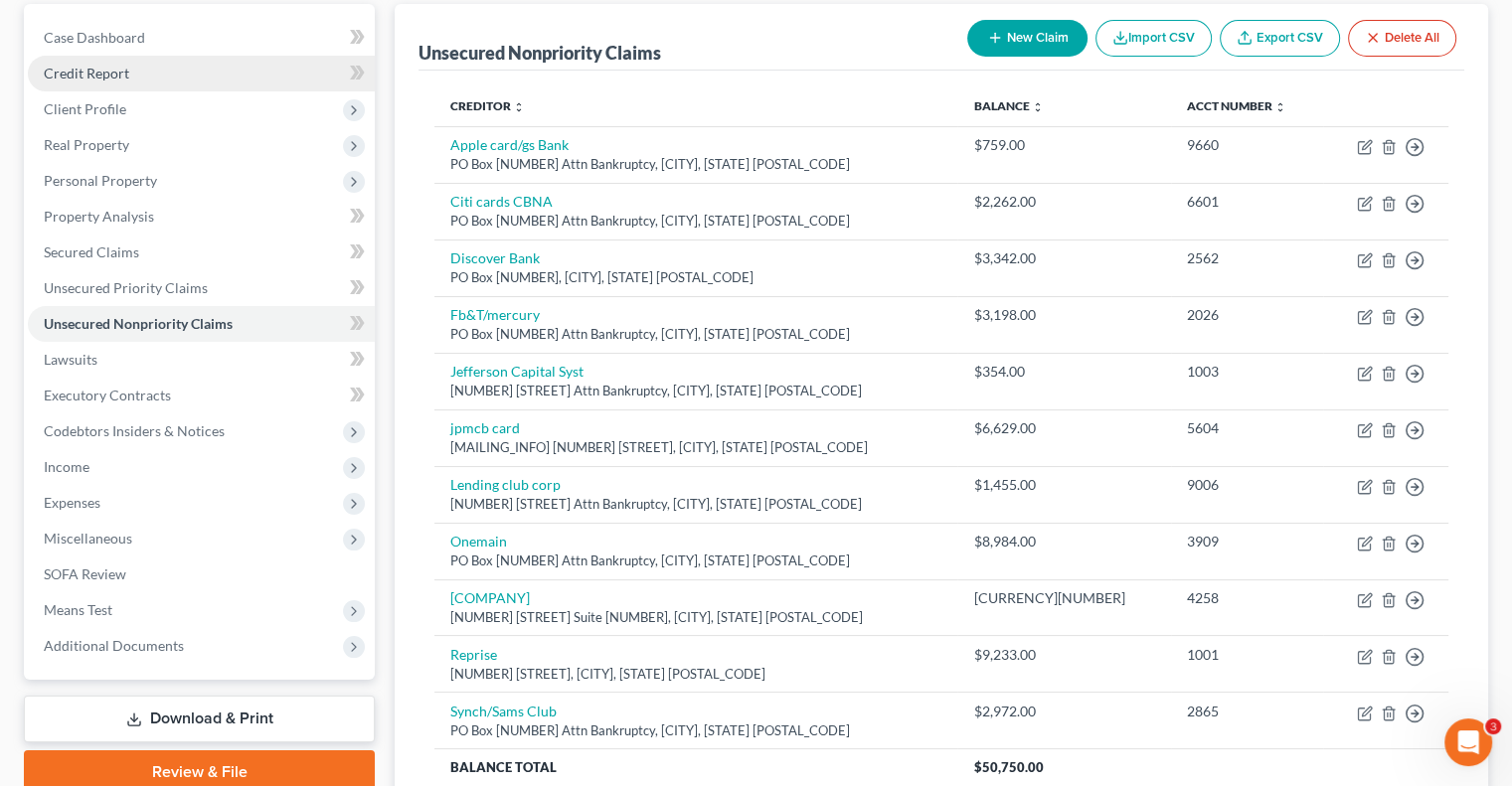 scroll, scrollTop: 0, scrollLeft: 0, axis: both 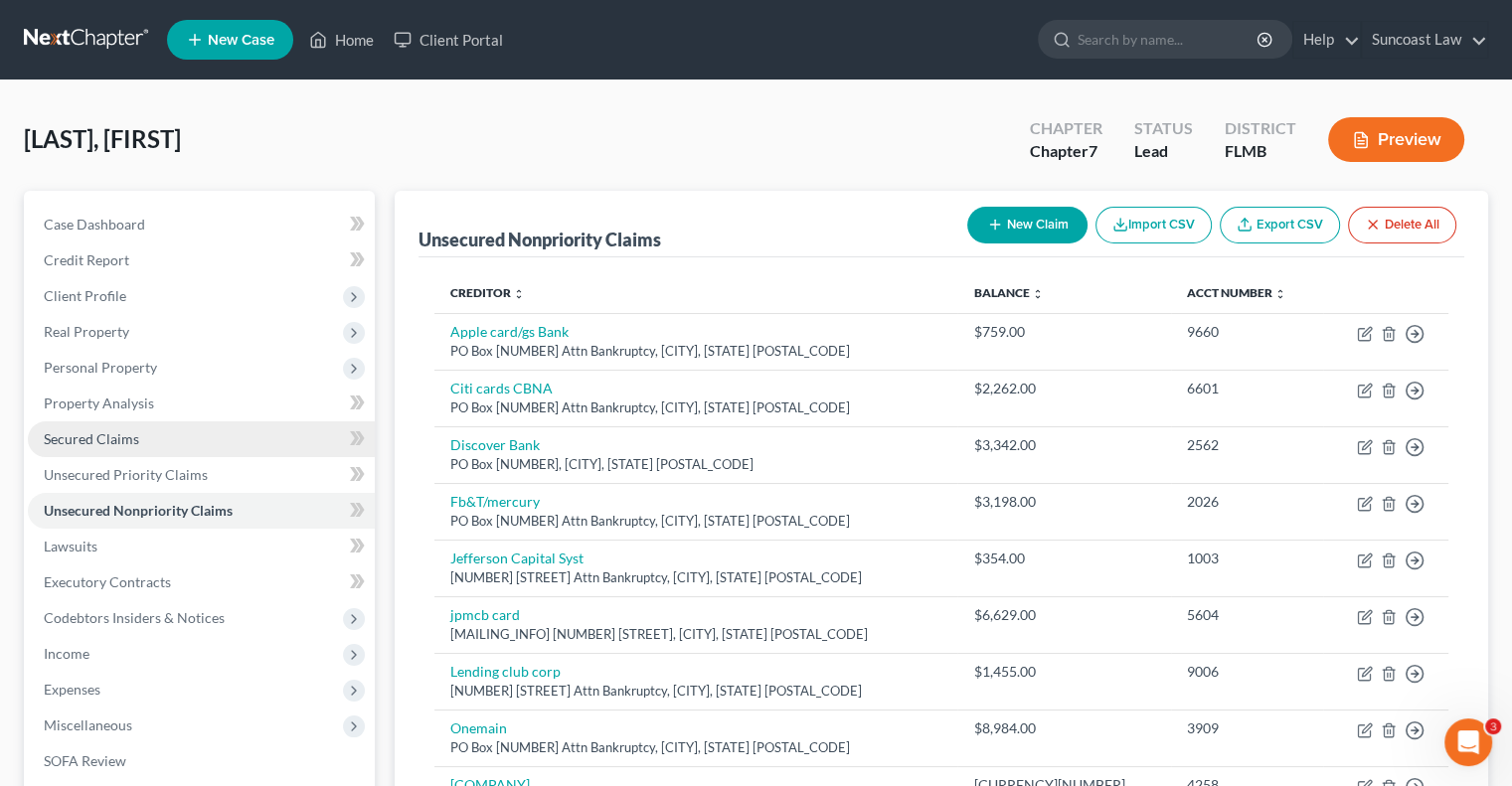 click on "Secured Claims" at bounding box center [91, 438] 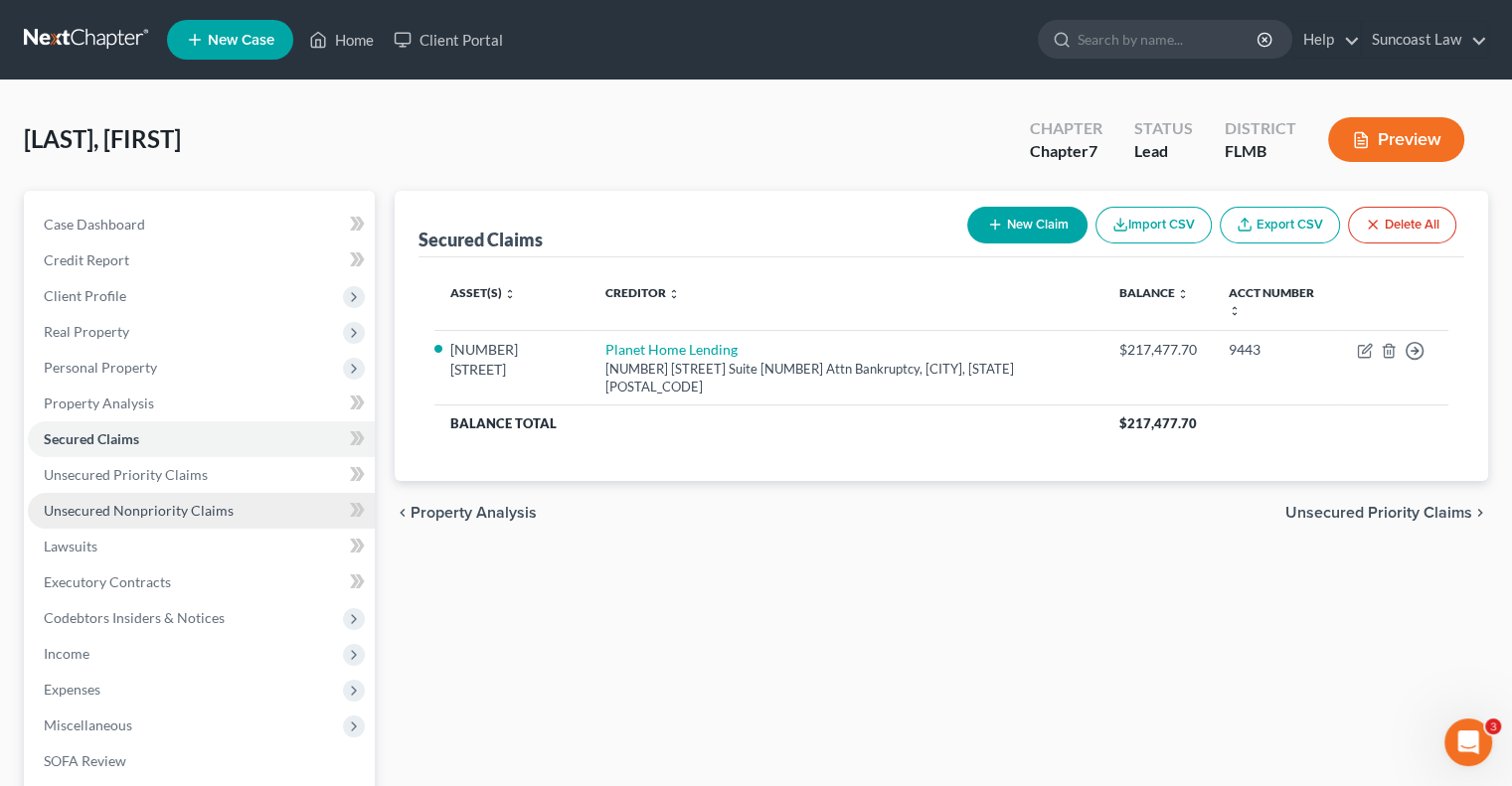 click on "Unsecured Nonpriority Claims" at bounding box center [138, 510] 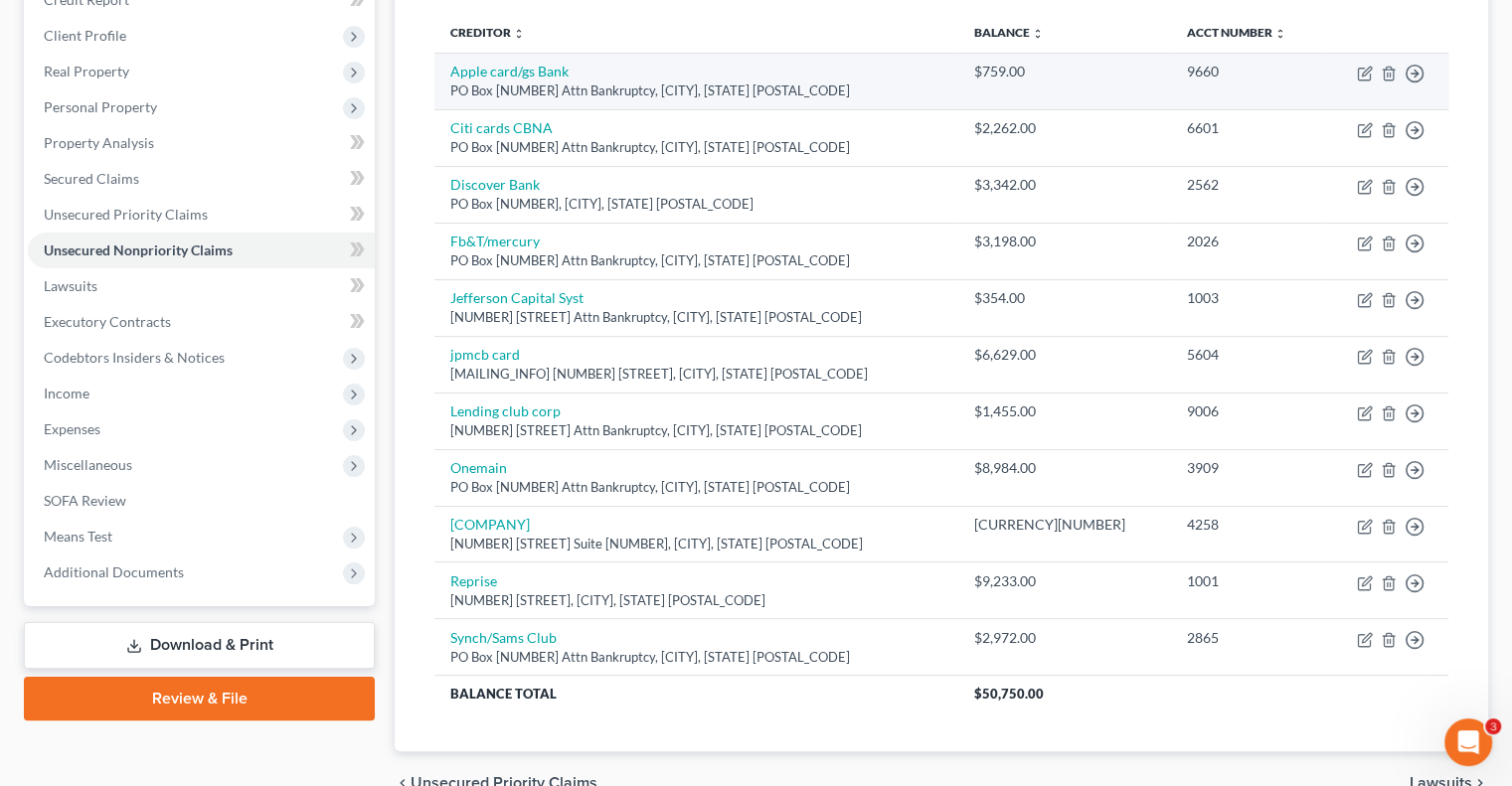 scroll, scrollTop: 298, scrollLeft: 0, axis: vertical 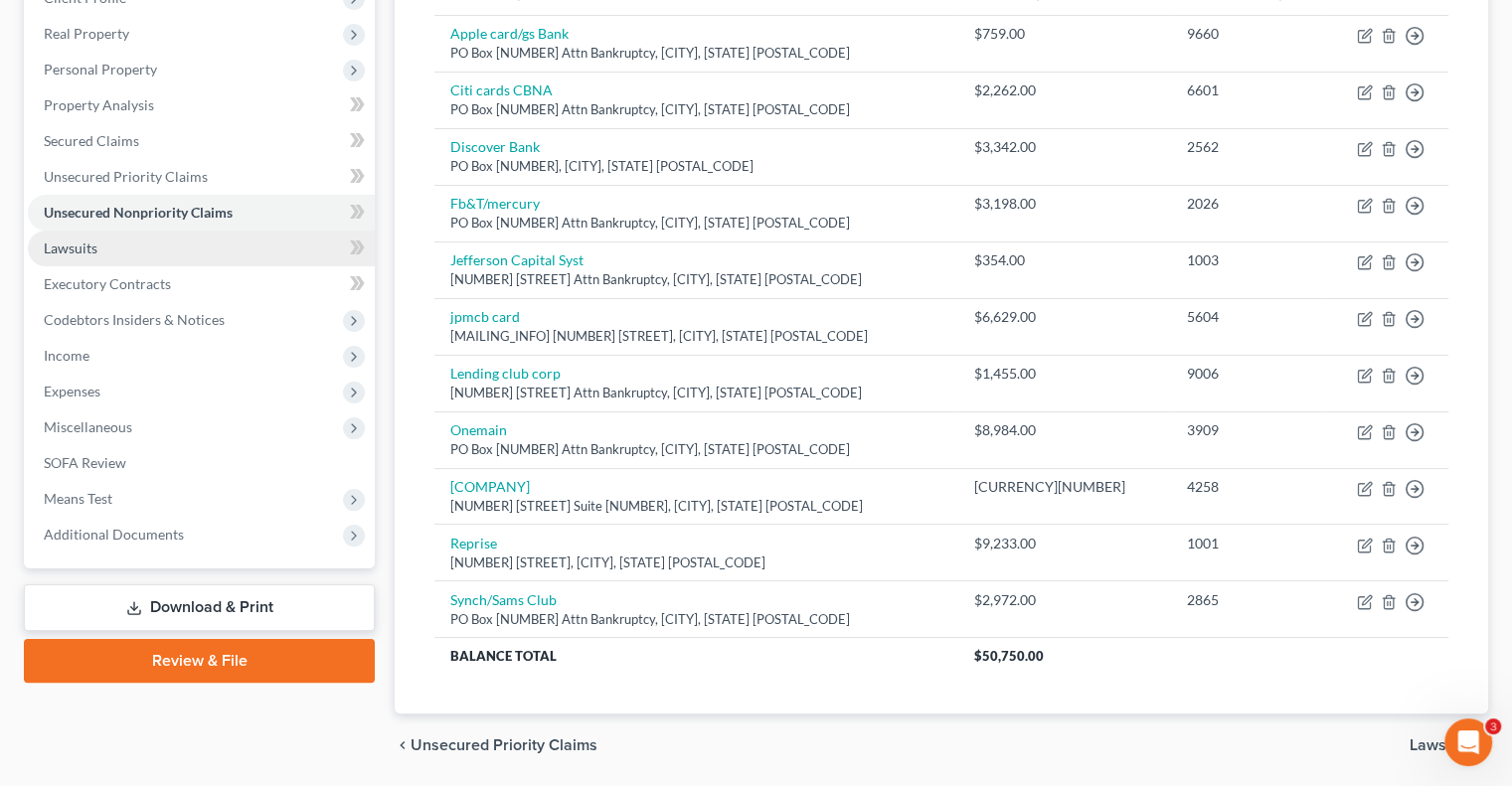 click on "Lawsuits" at bounding box center [71, 247] 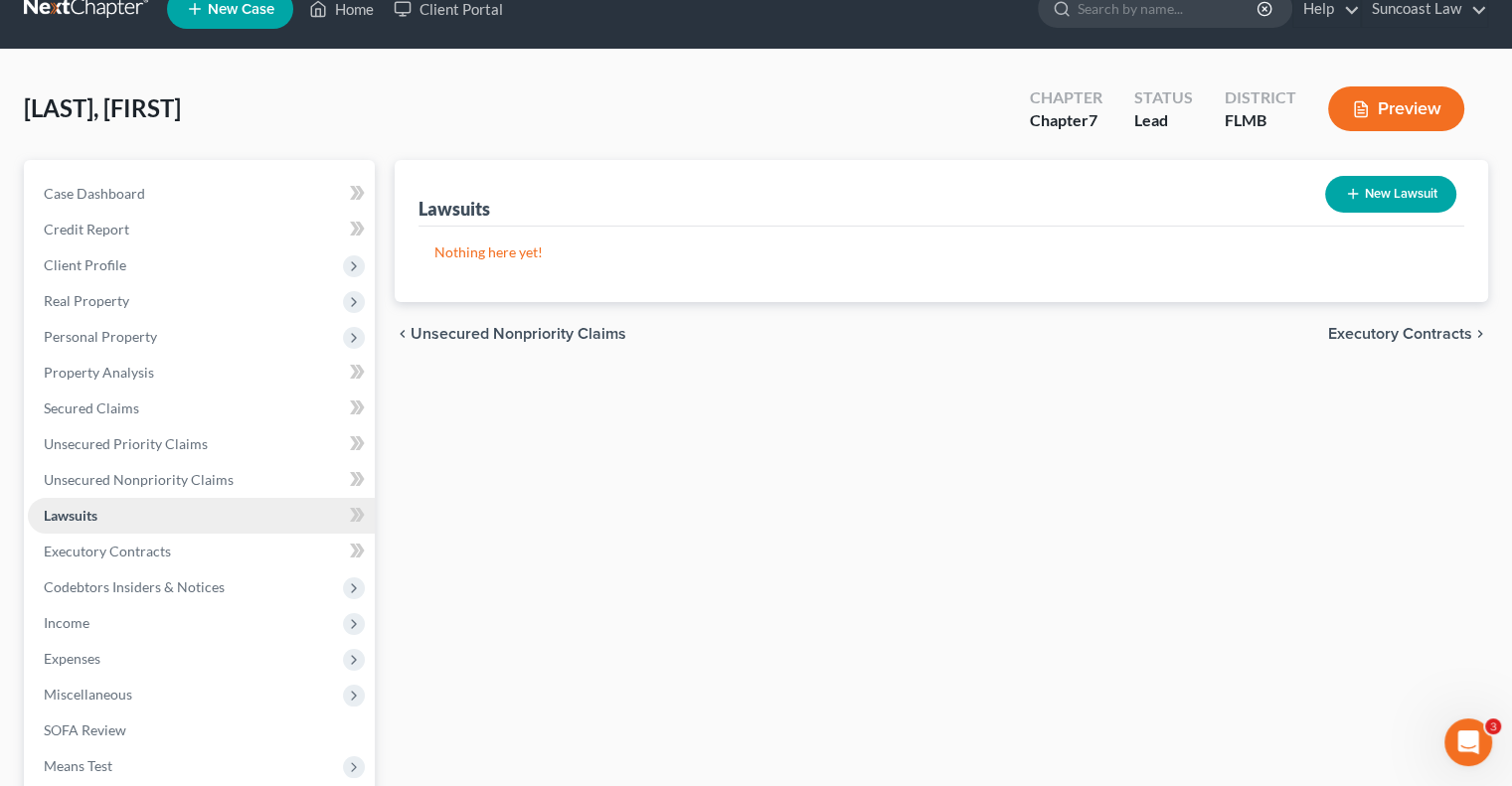 scroll, scrollTop: 0, scrollLeft: 0, axis: both 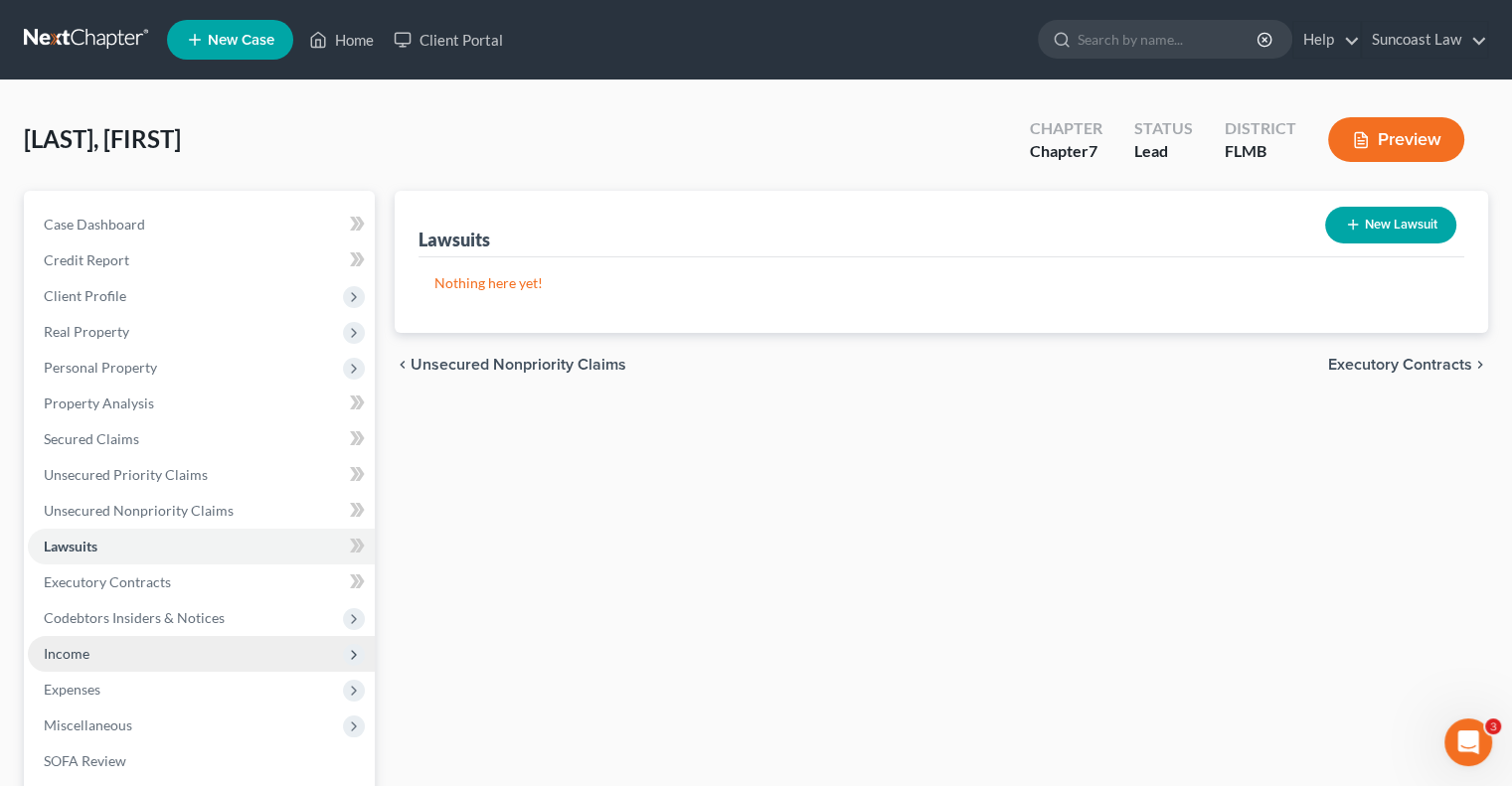 click on "Income" at bounding box center (201, 654) 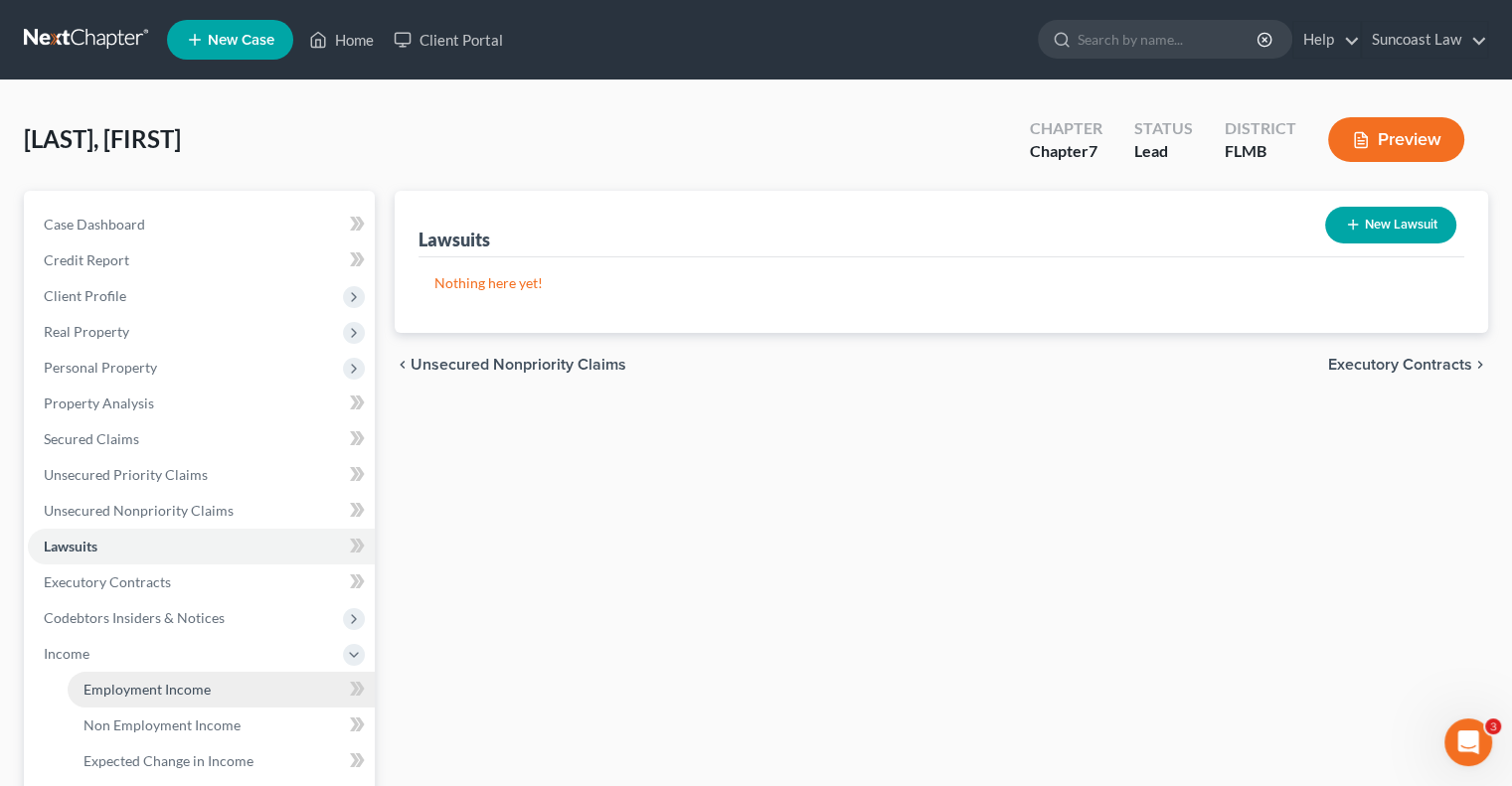 click on "Employment Income" at bounding box center [147, 689] 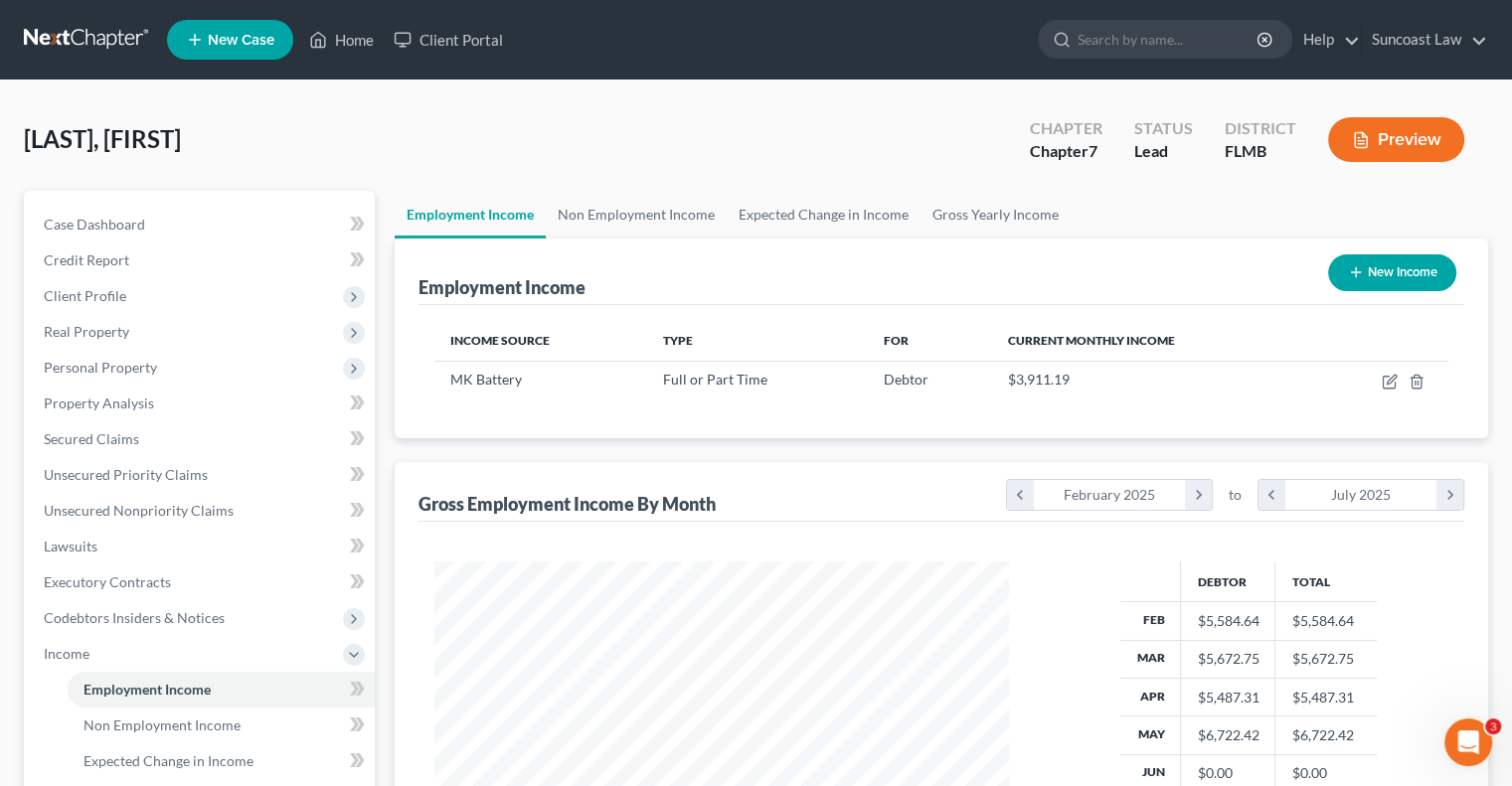 scroll, scrollTop: 993324, scrollLeft: 993468, axis: both 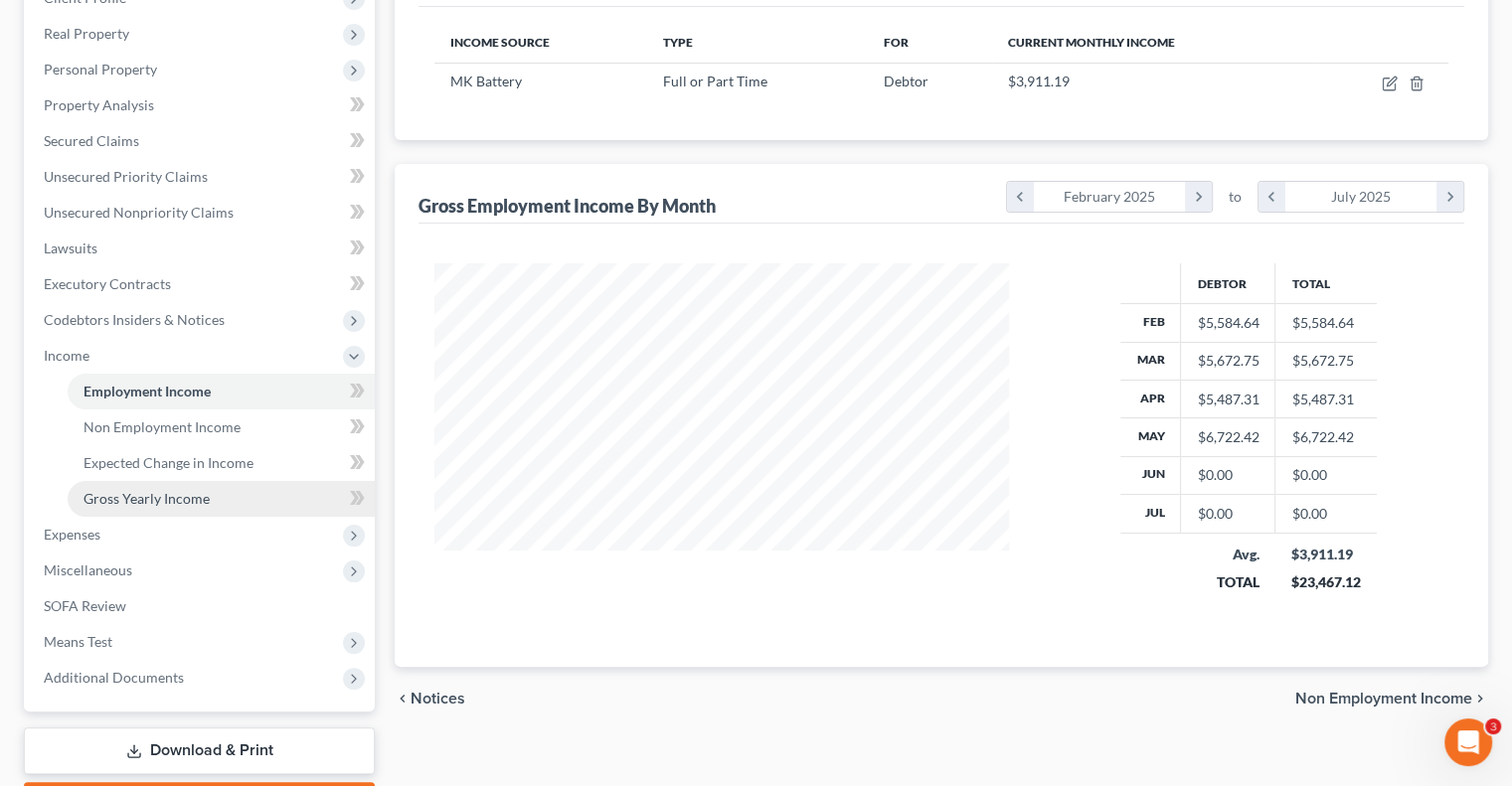 click on "Gross Yearly Income" at bounding box center (146, 498) 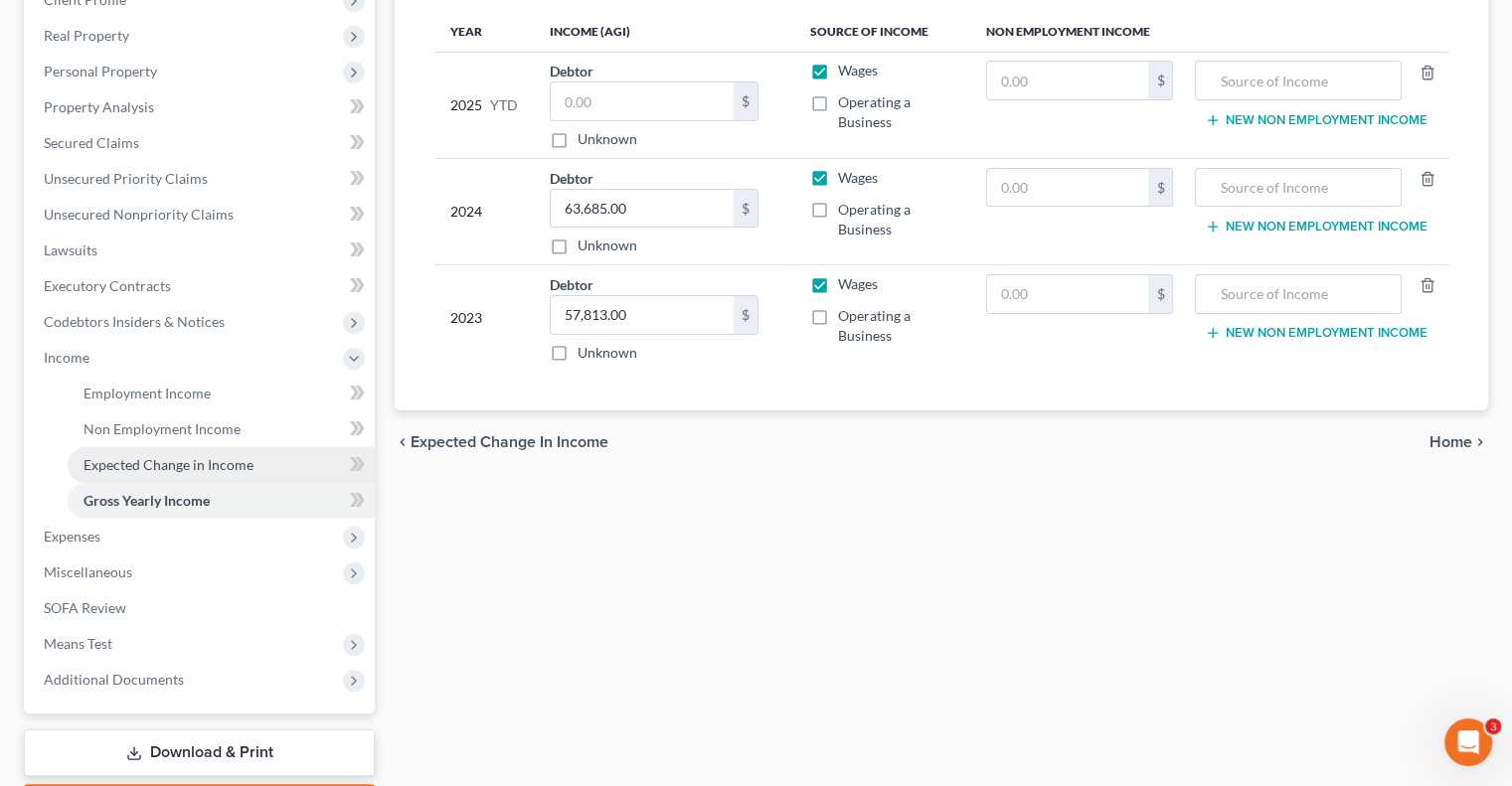 scroll, scrollTop: 298, scrollLeft: 0, axis: vertical 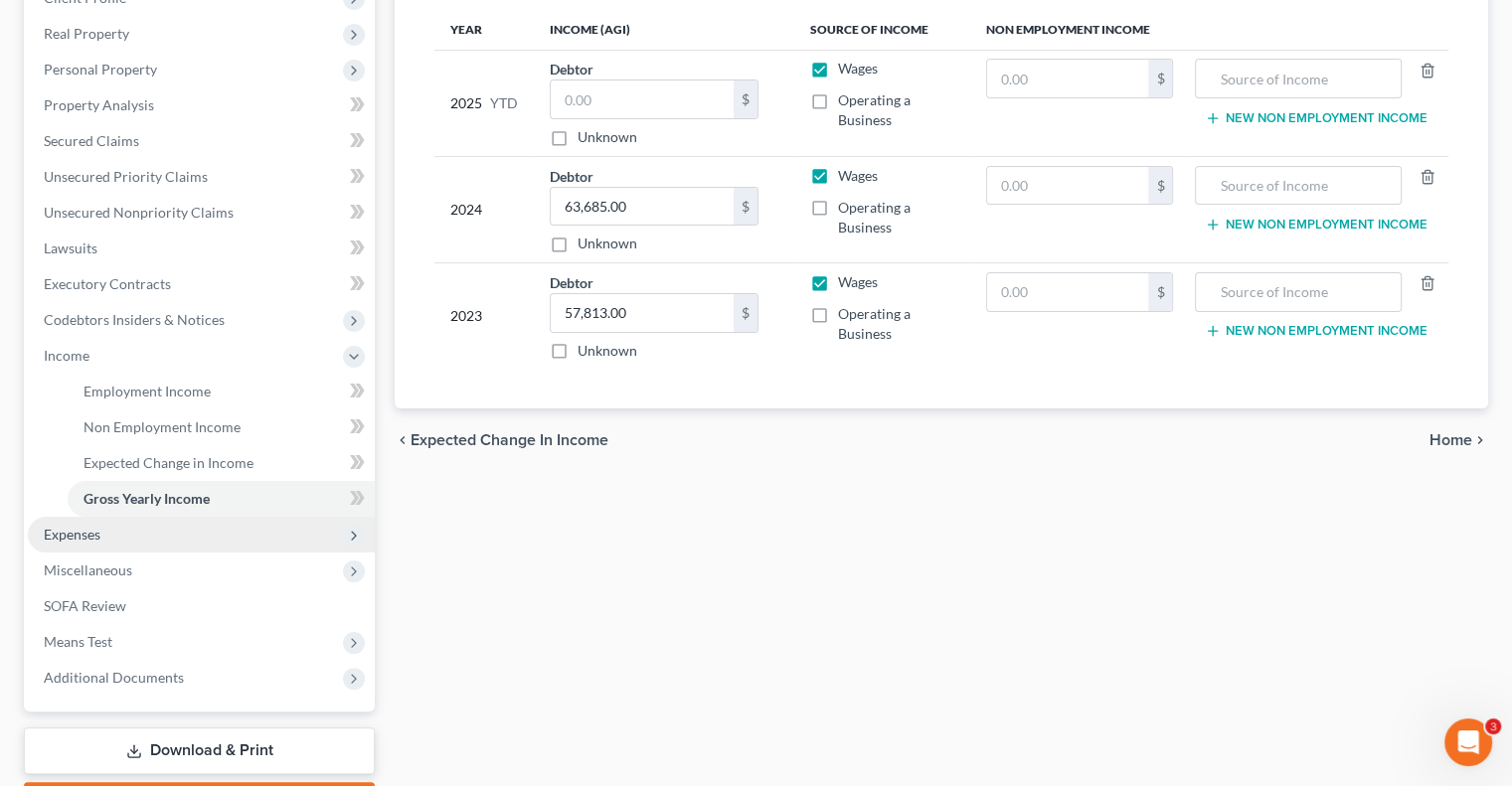 click on "Expenses" at bounding box center [201, 535] 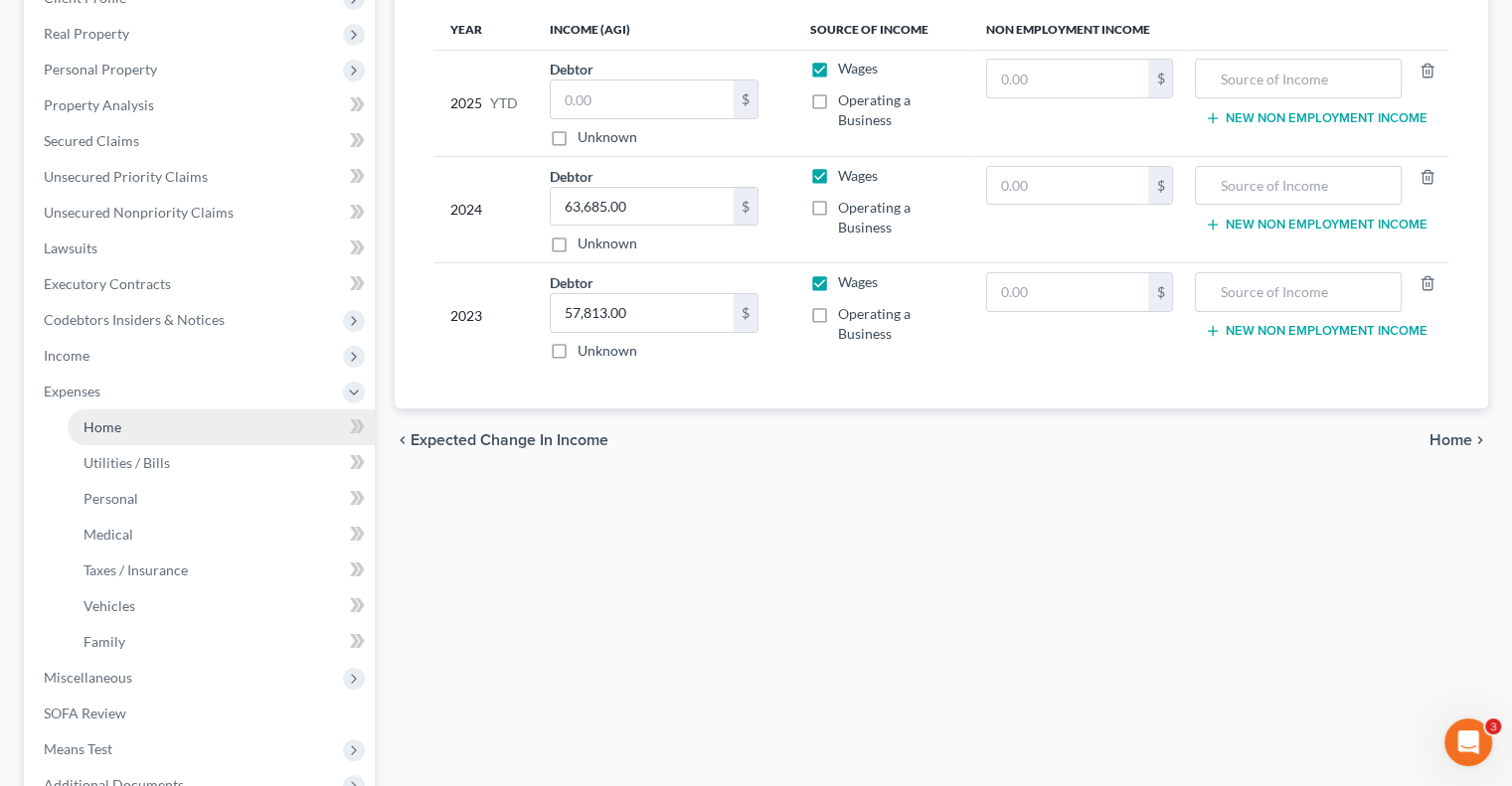 drag, startPoint x: 130, startPoint y: 432, endPoint x: 139, endPoint y: 424, distance: 12.0415946 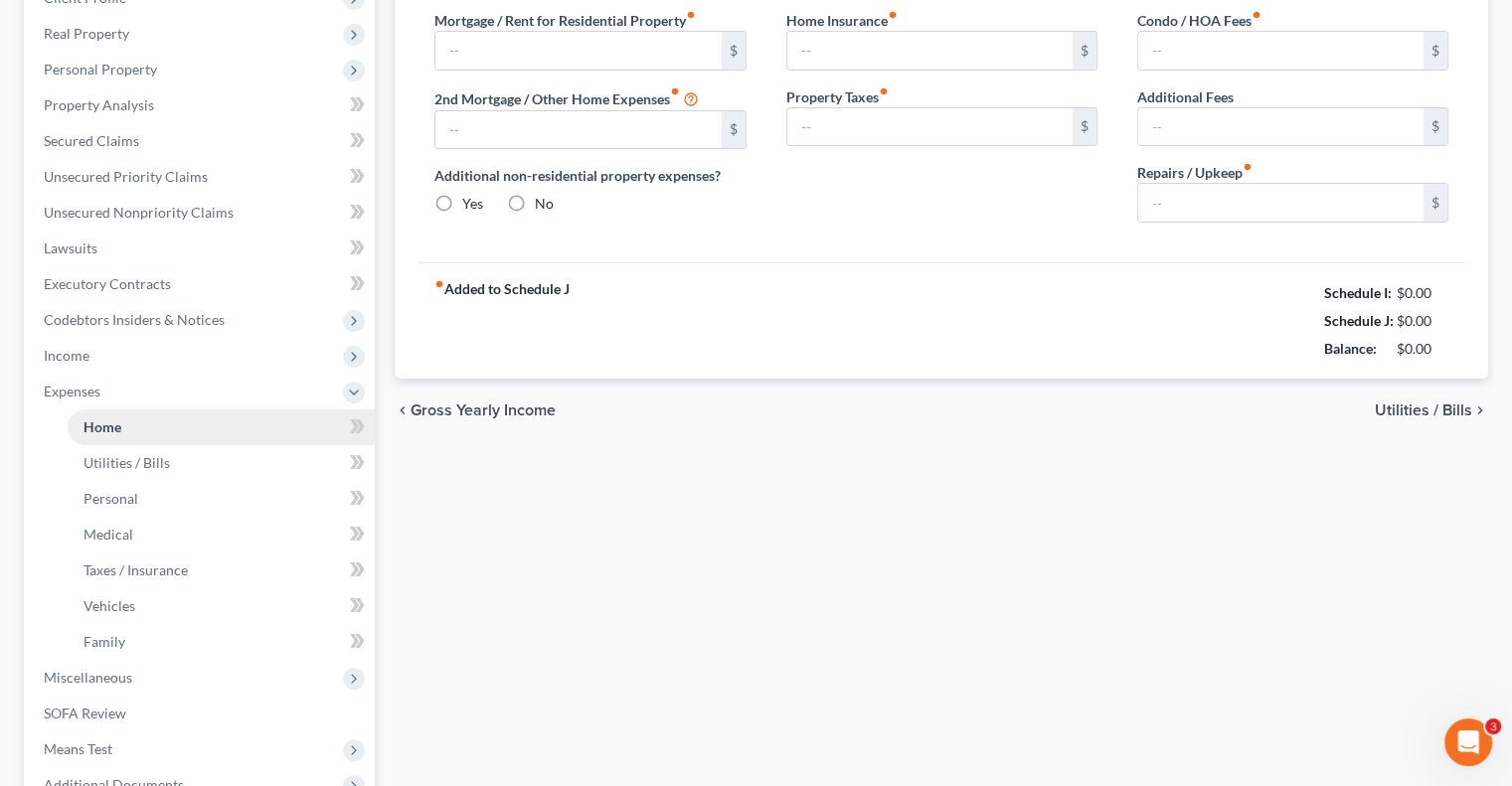 scroll, scrollTop: 140, scrollLeft: 0, axis: vertical 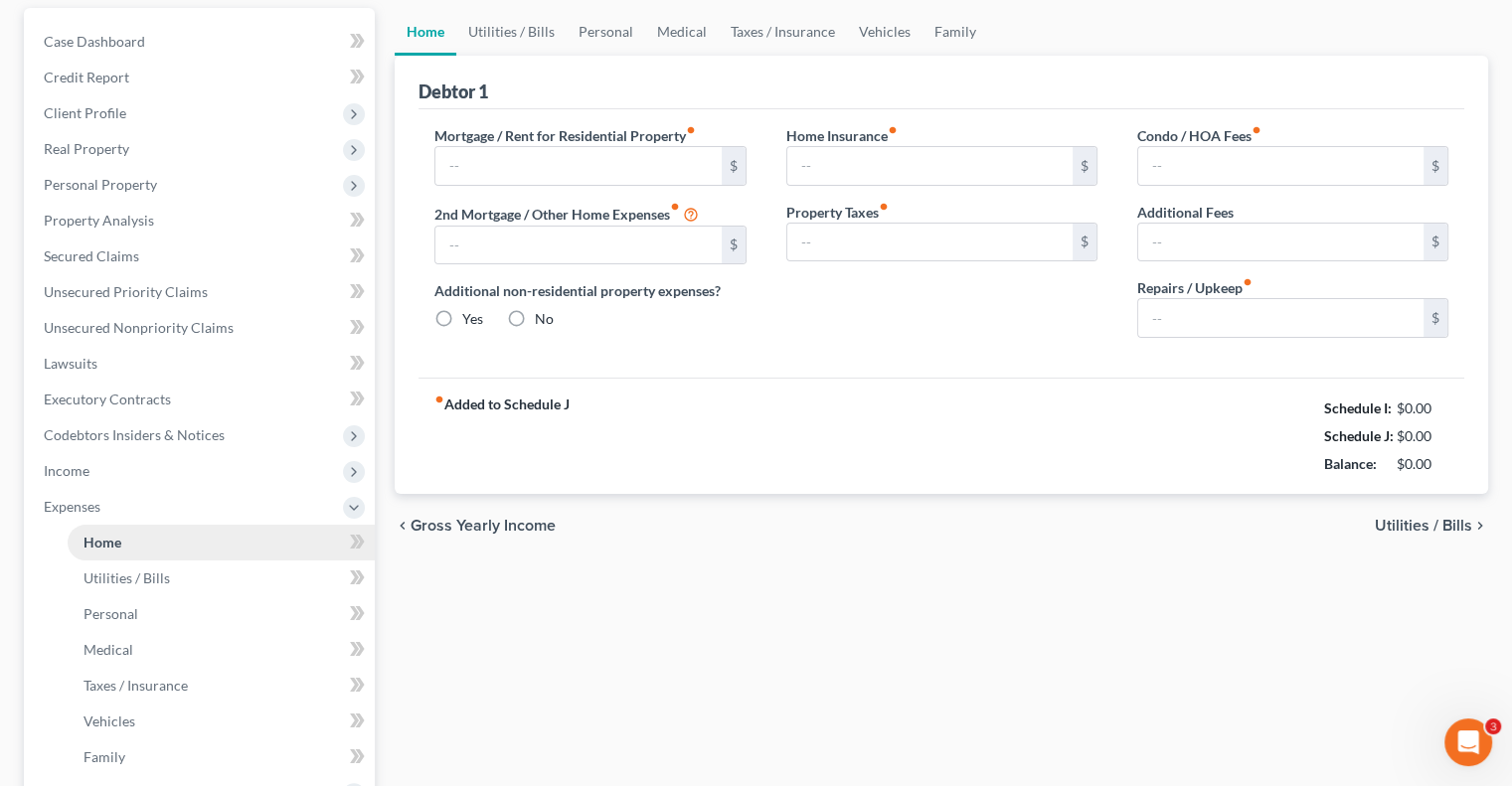 type on "1,694.41" 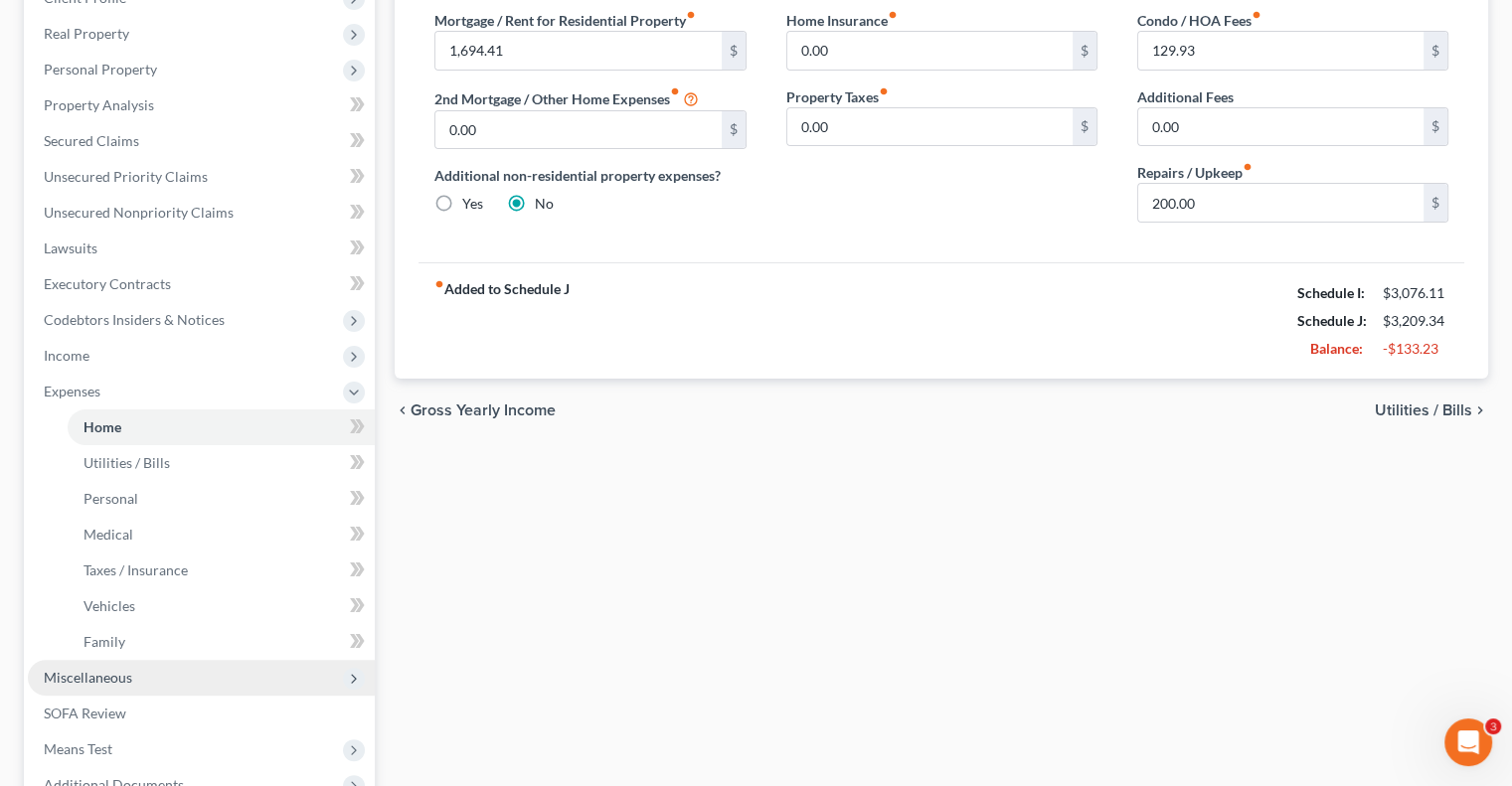 click on "Miscellaneous" at bounding box center (87, 677) 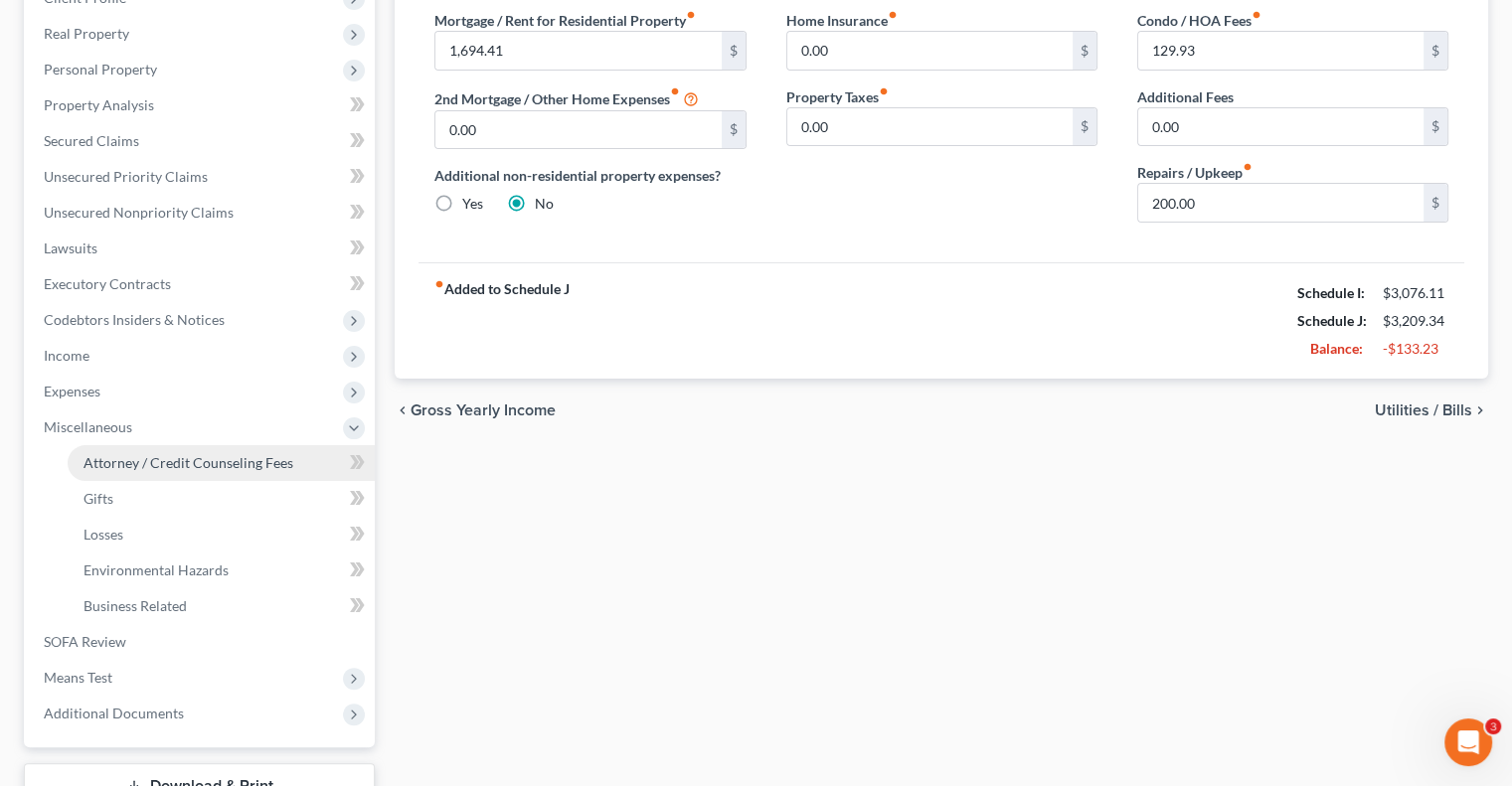 click on "Attorney / Credit Counseling Fees" at bounding box center (188, 462) 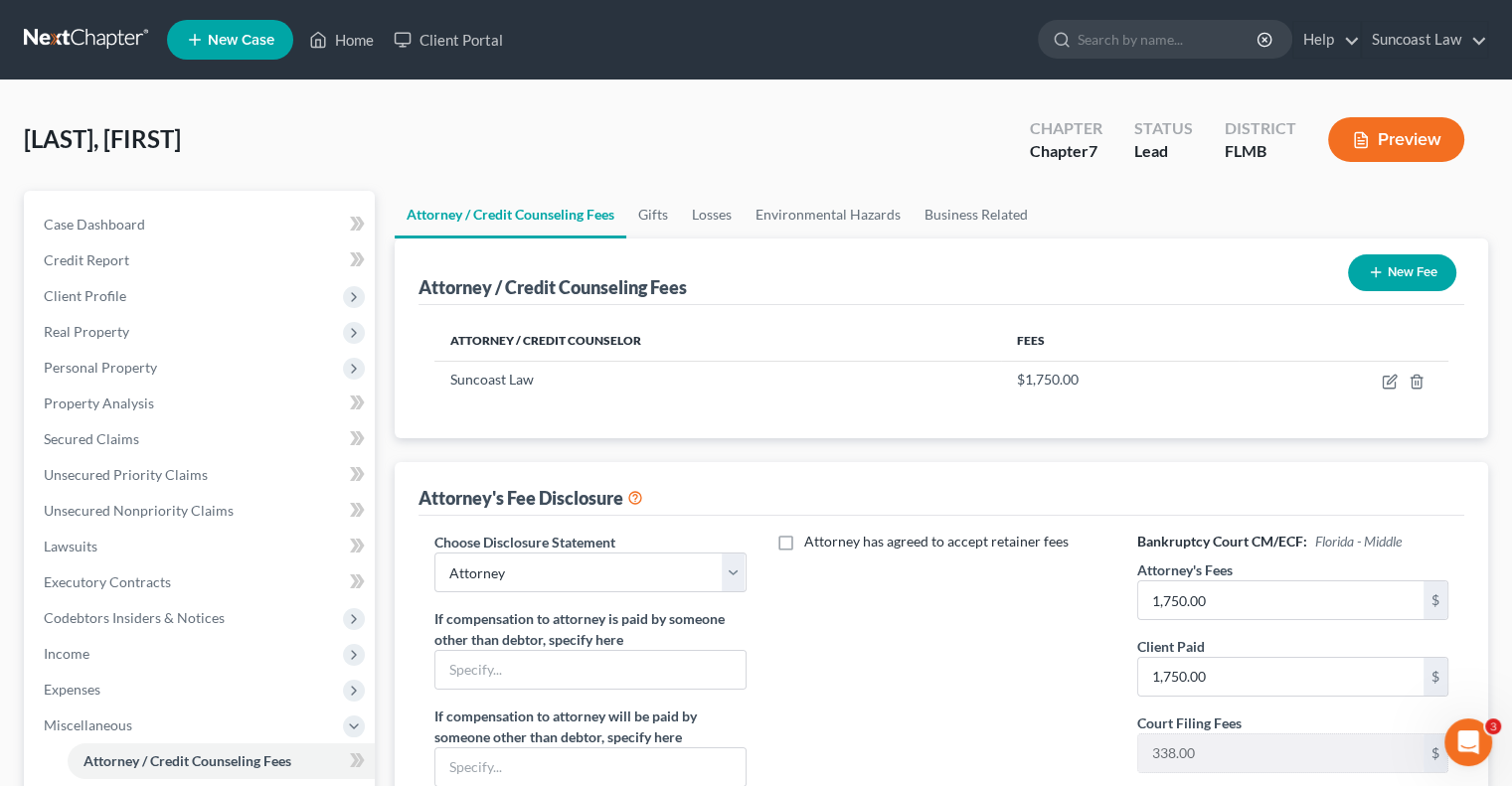 click on "New Fee" at bounding box center [1402, 272] 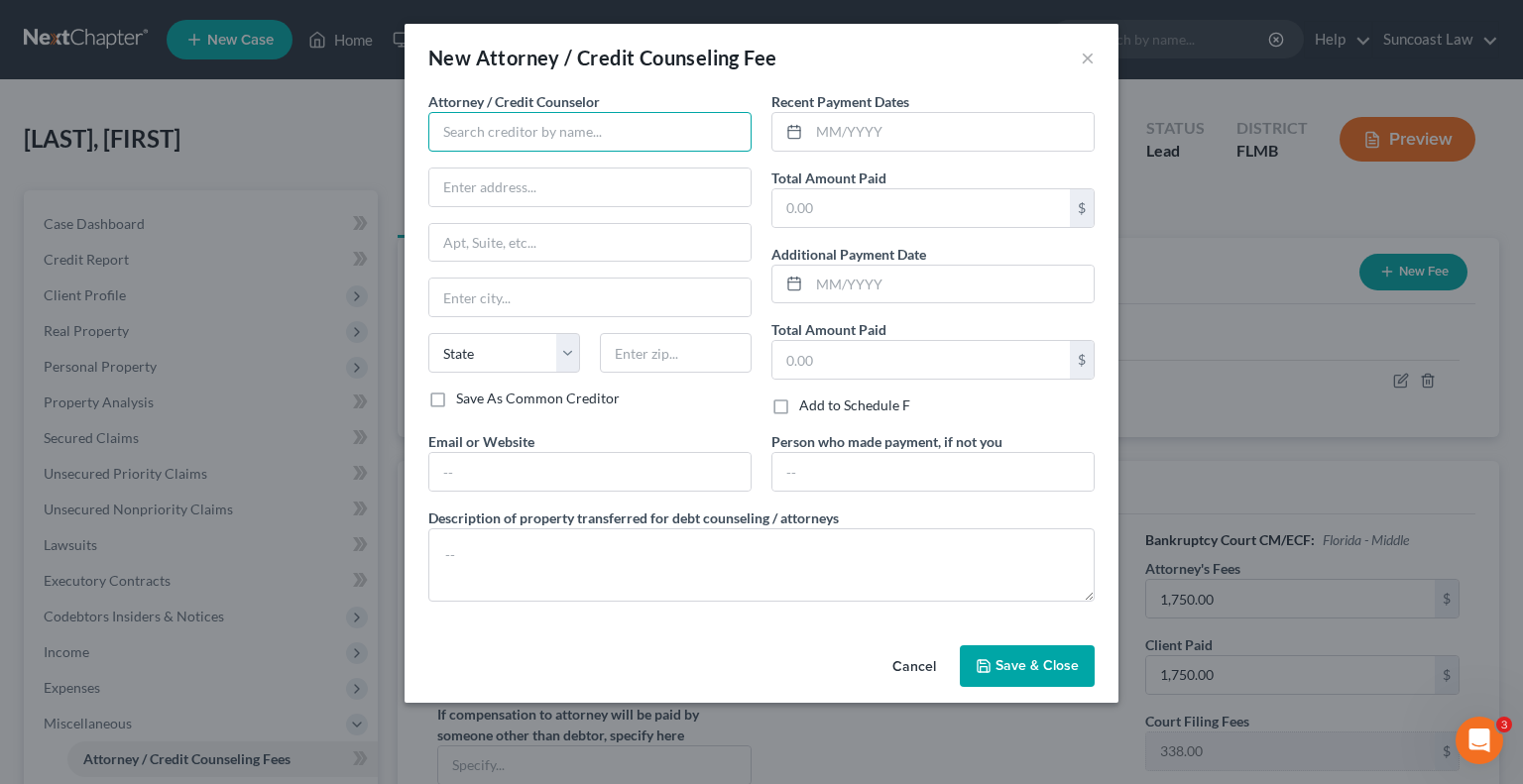 click at bounding box center (590, 132) 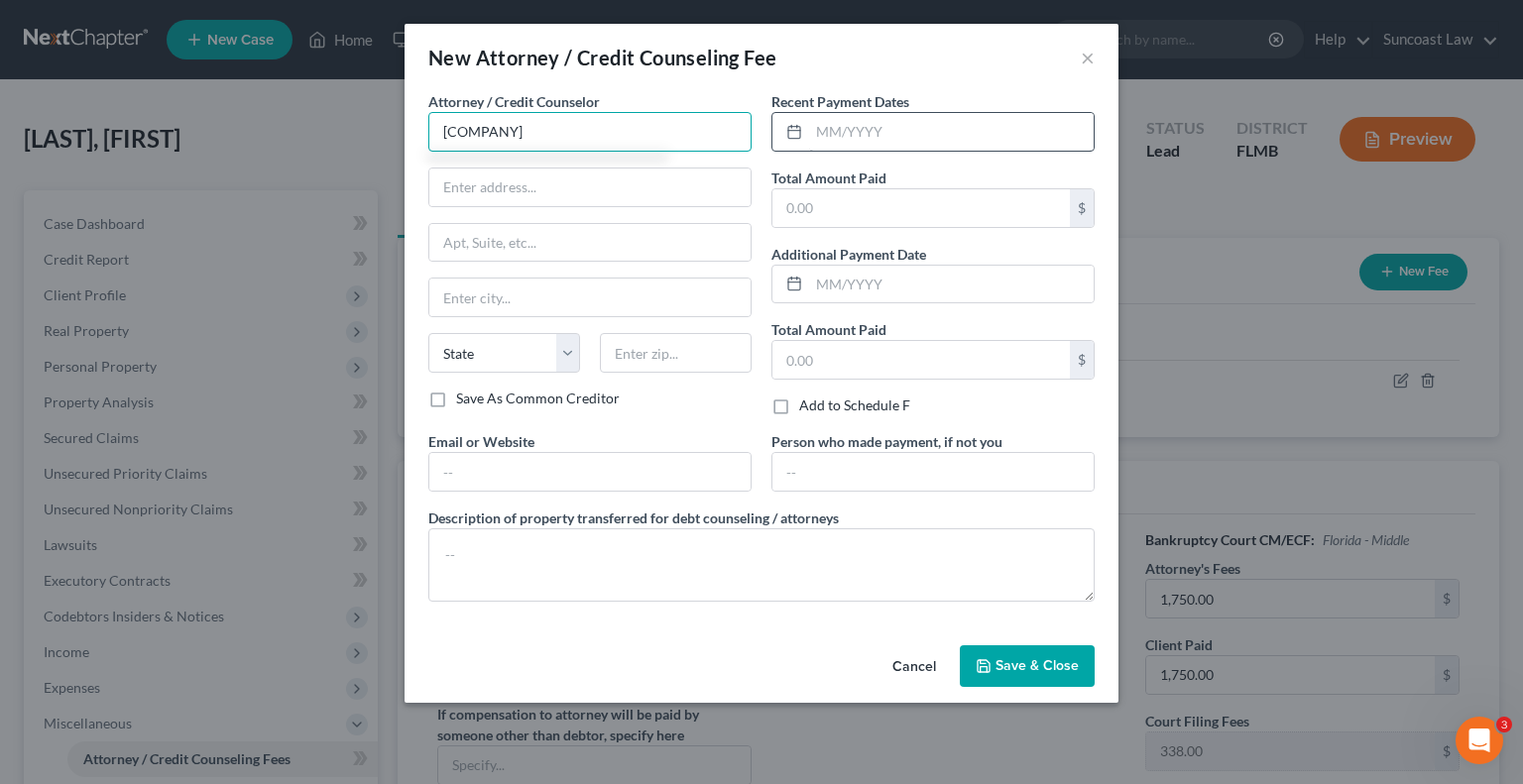 type on "[COMPANY]" 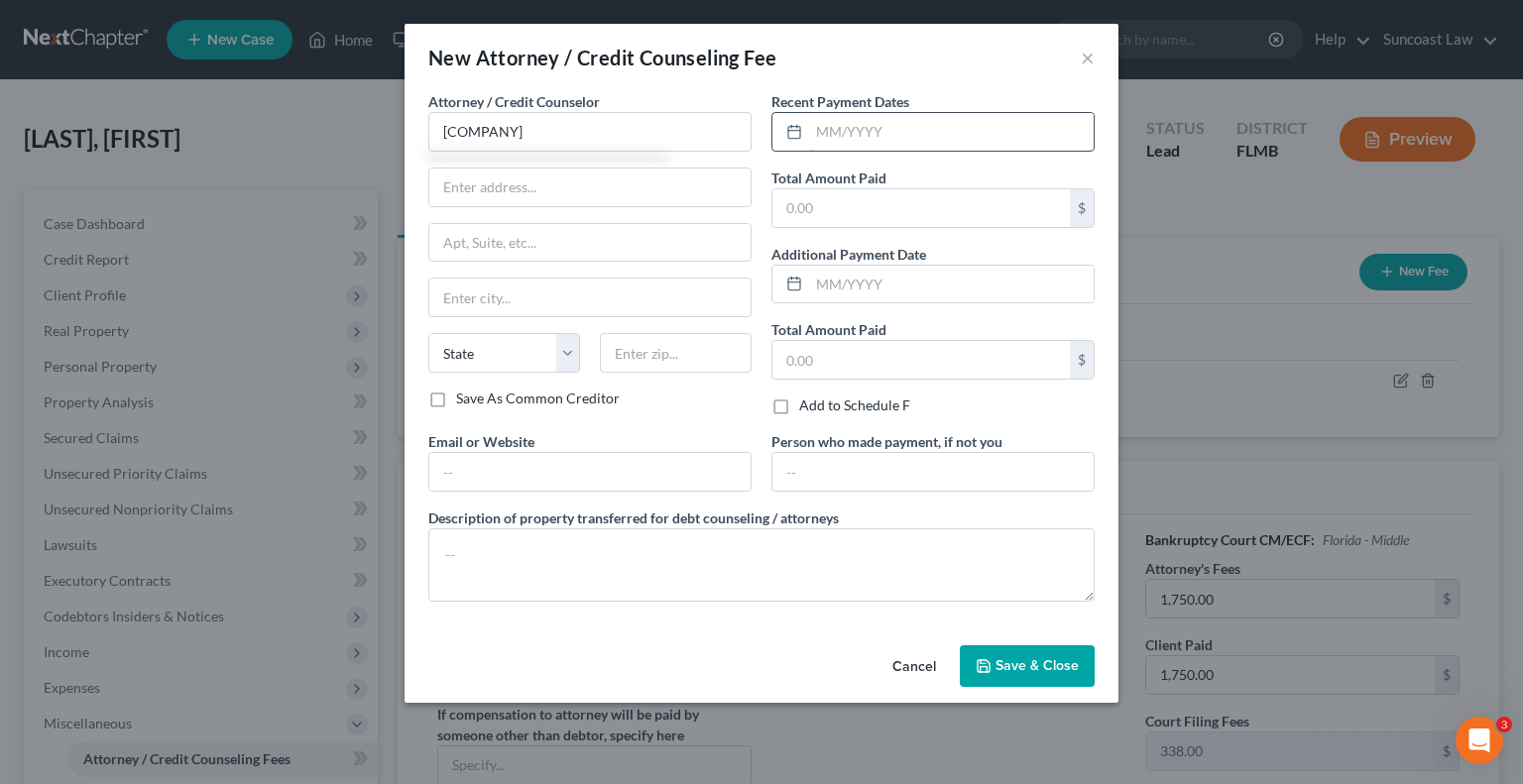 drag, startPoint x: 829, startPoint y: 133, endPoint x: 858, endPoint y: 126, distance: 29.832868 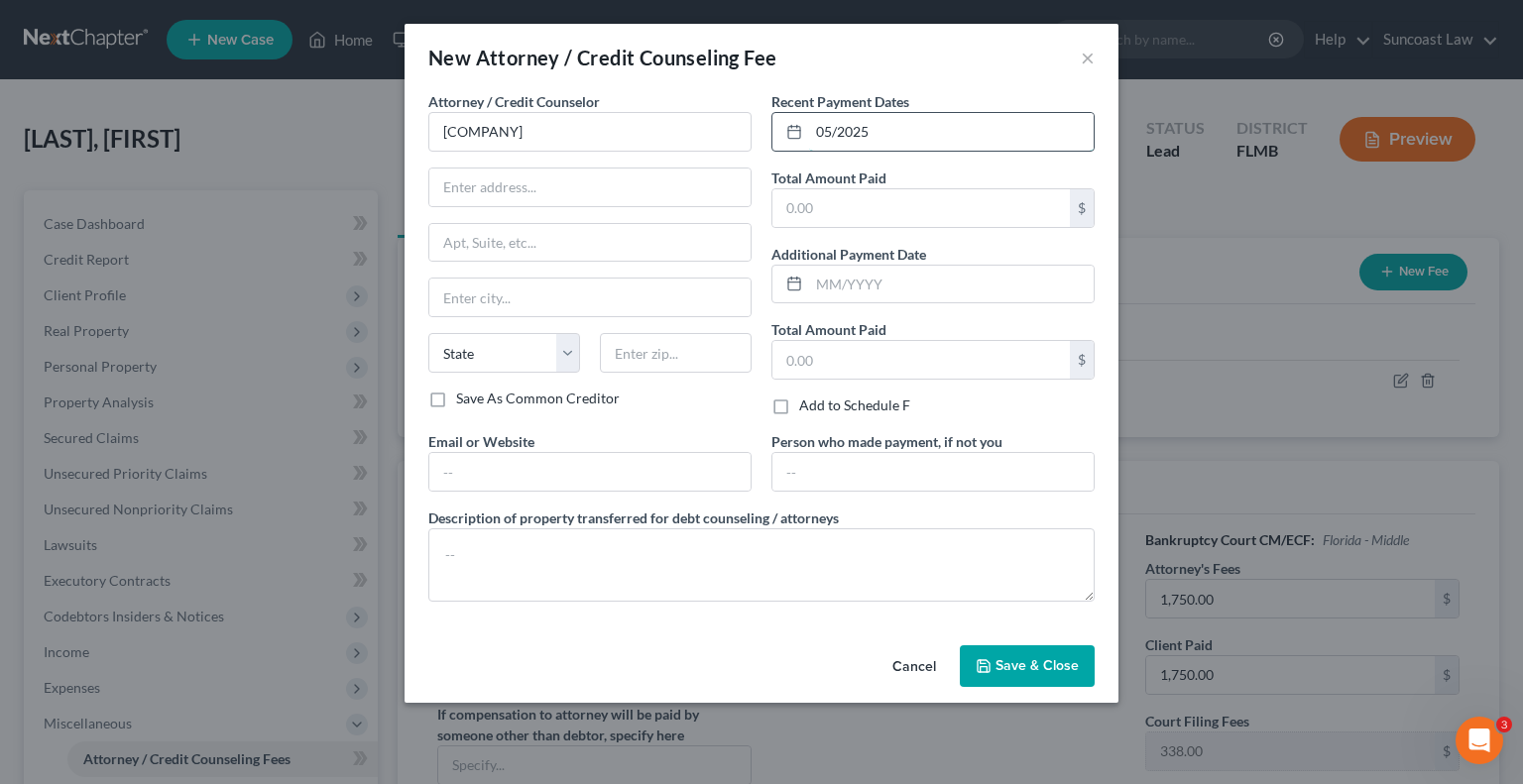type on "05/2025" 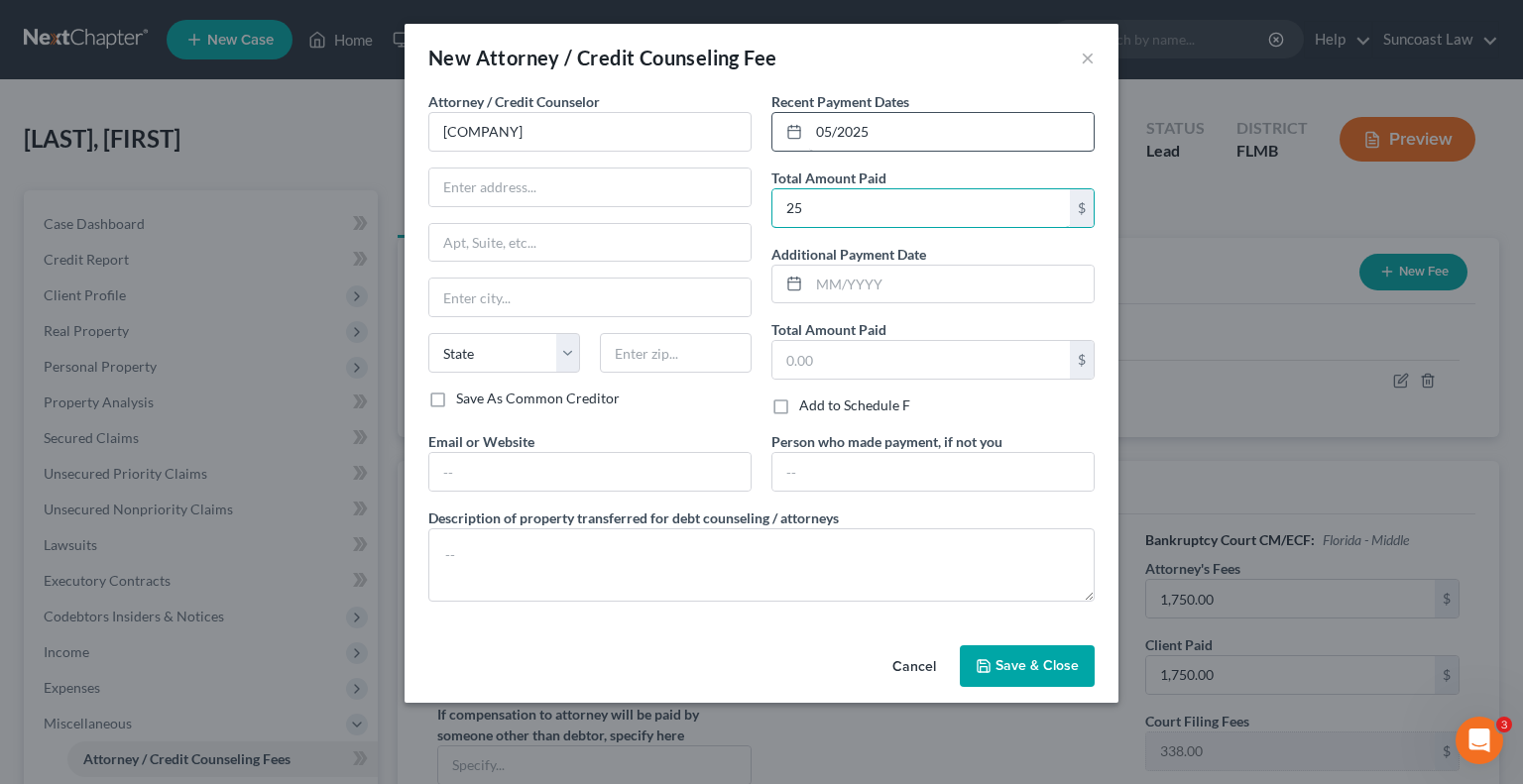 type on "25" 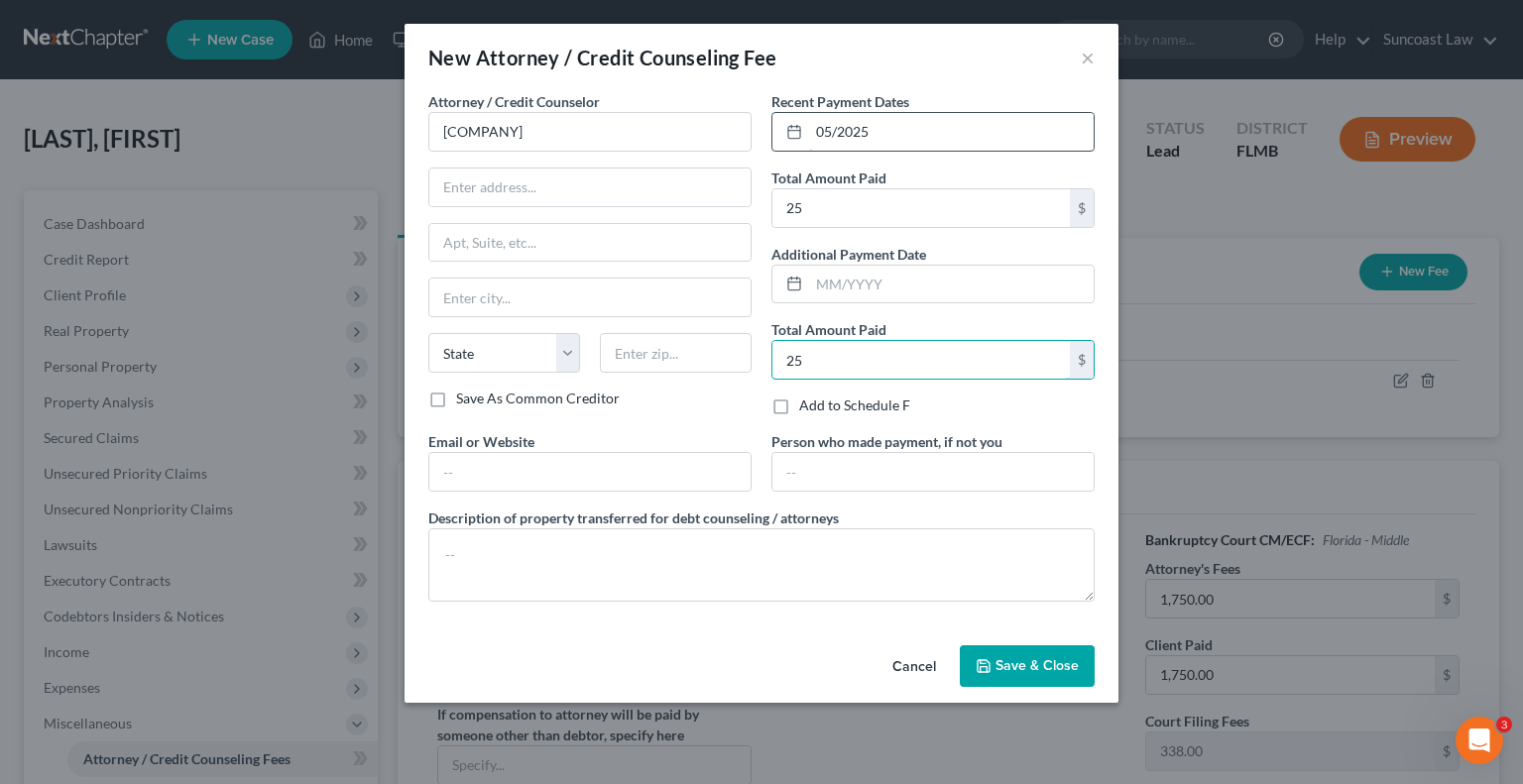 type on "25" 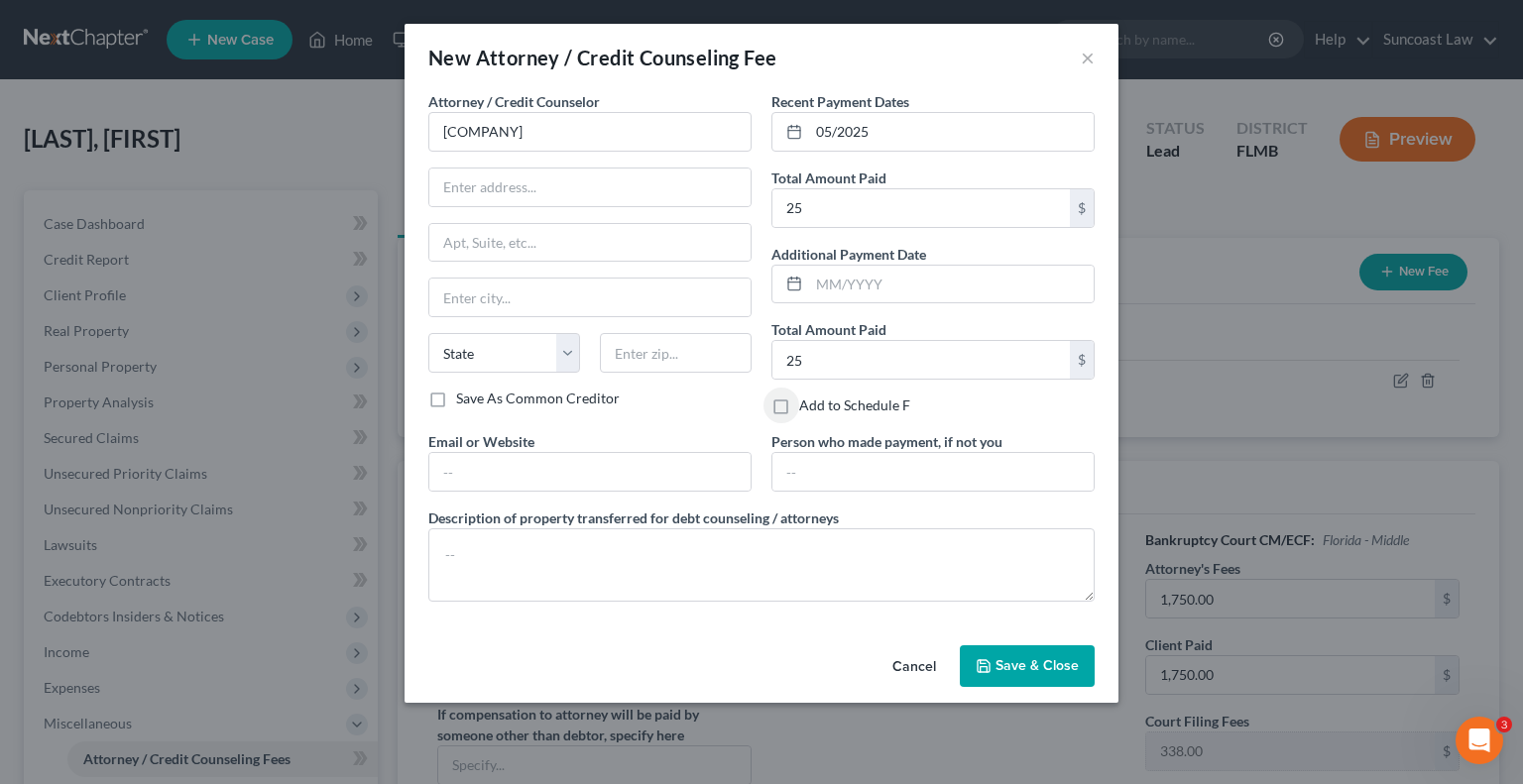 click on "Save & Close" at bounding box center (1027, 666) 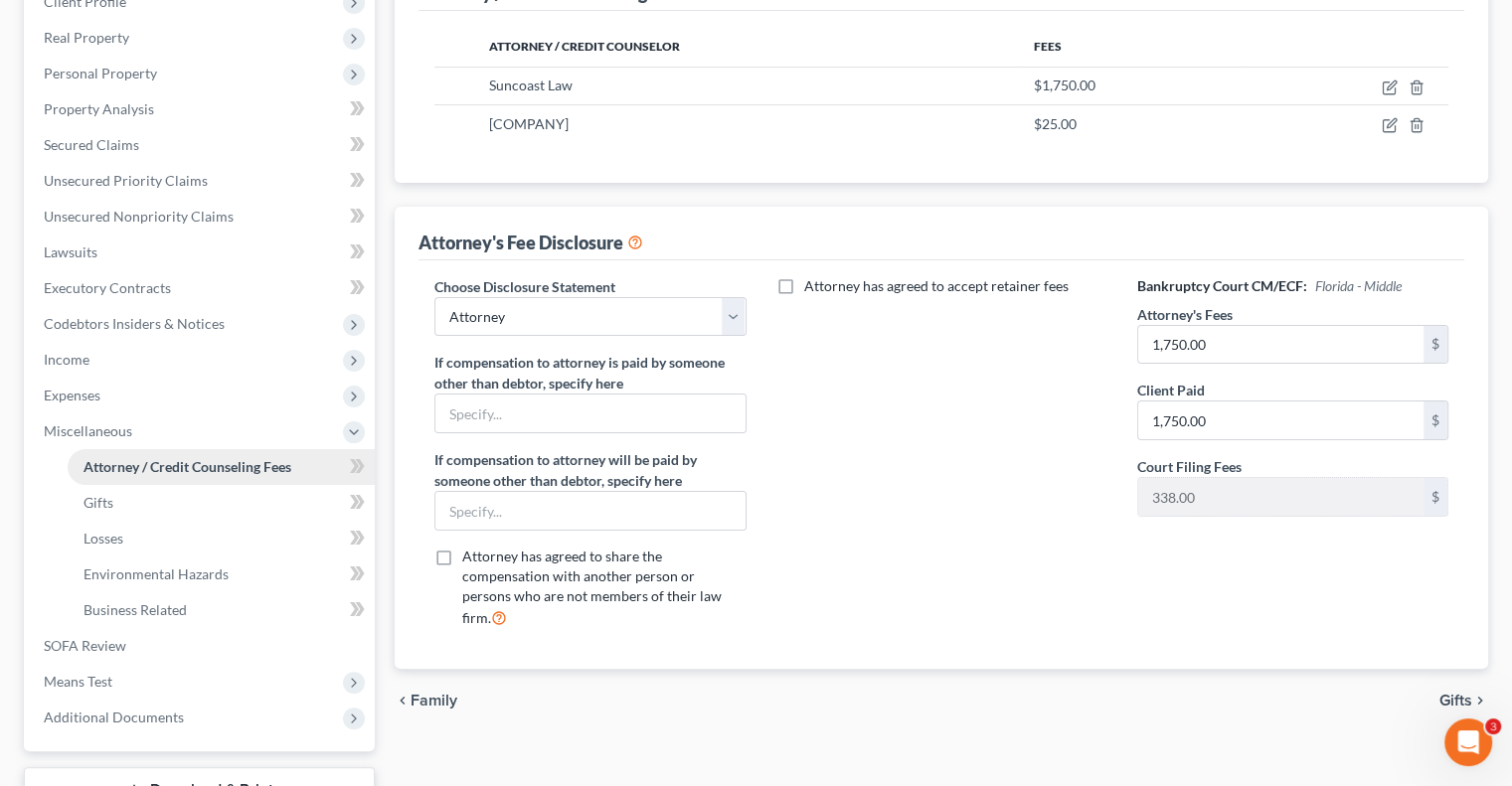 scroll, scrollTop: 298, scrollLeft: 0, axis: vertical 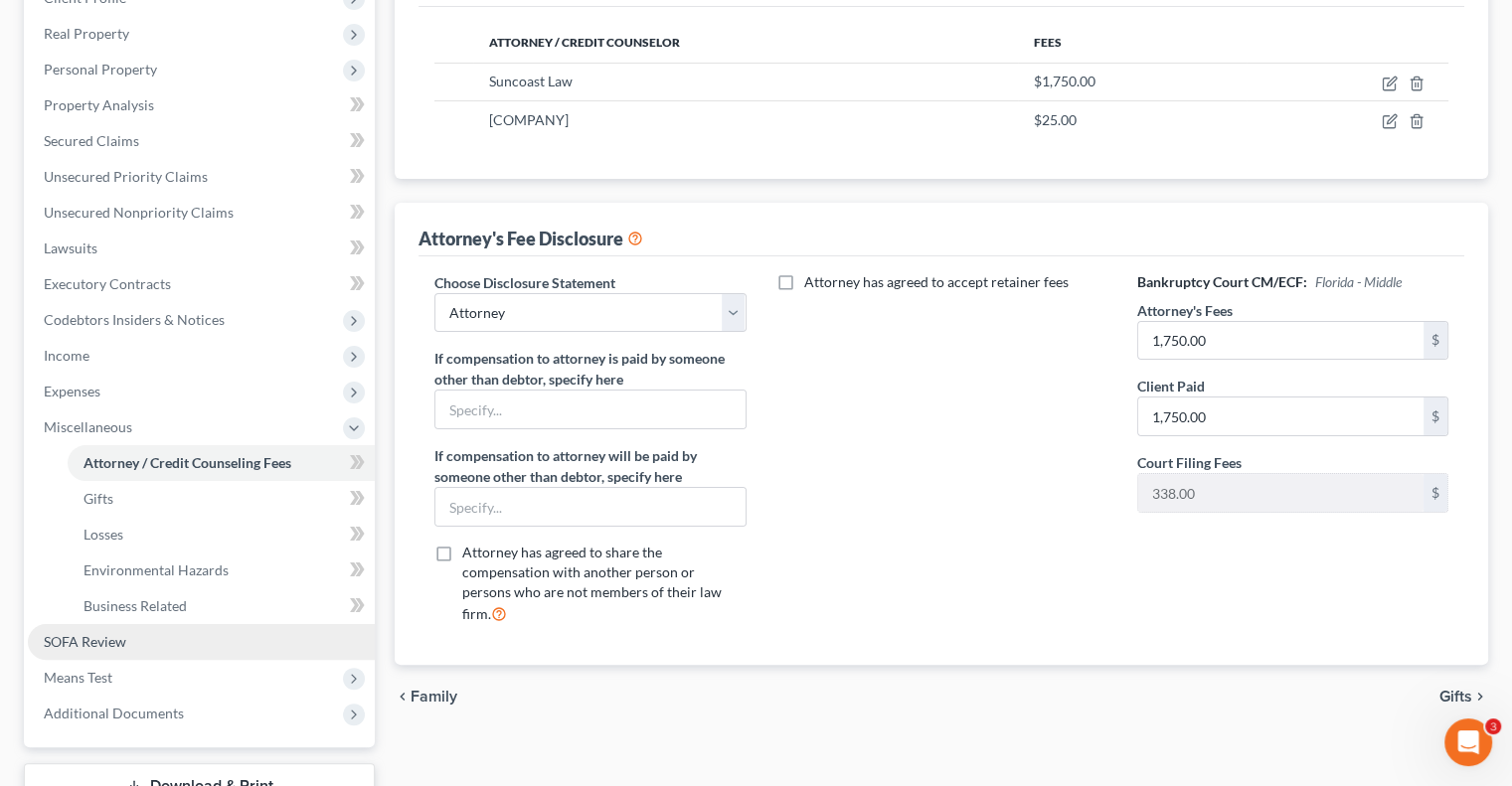 click on "SOFA Review" at bounding box center [84, 641] 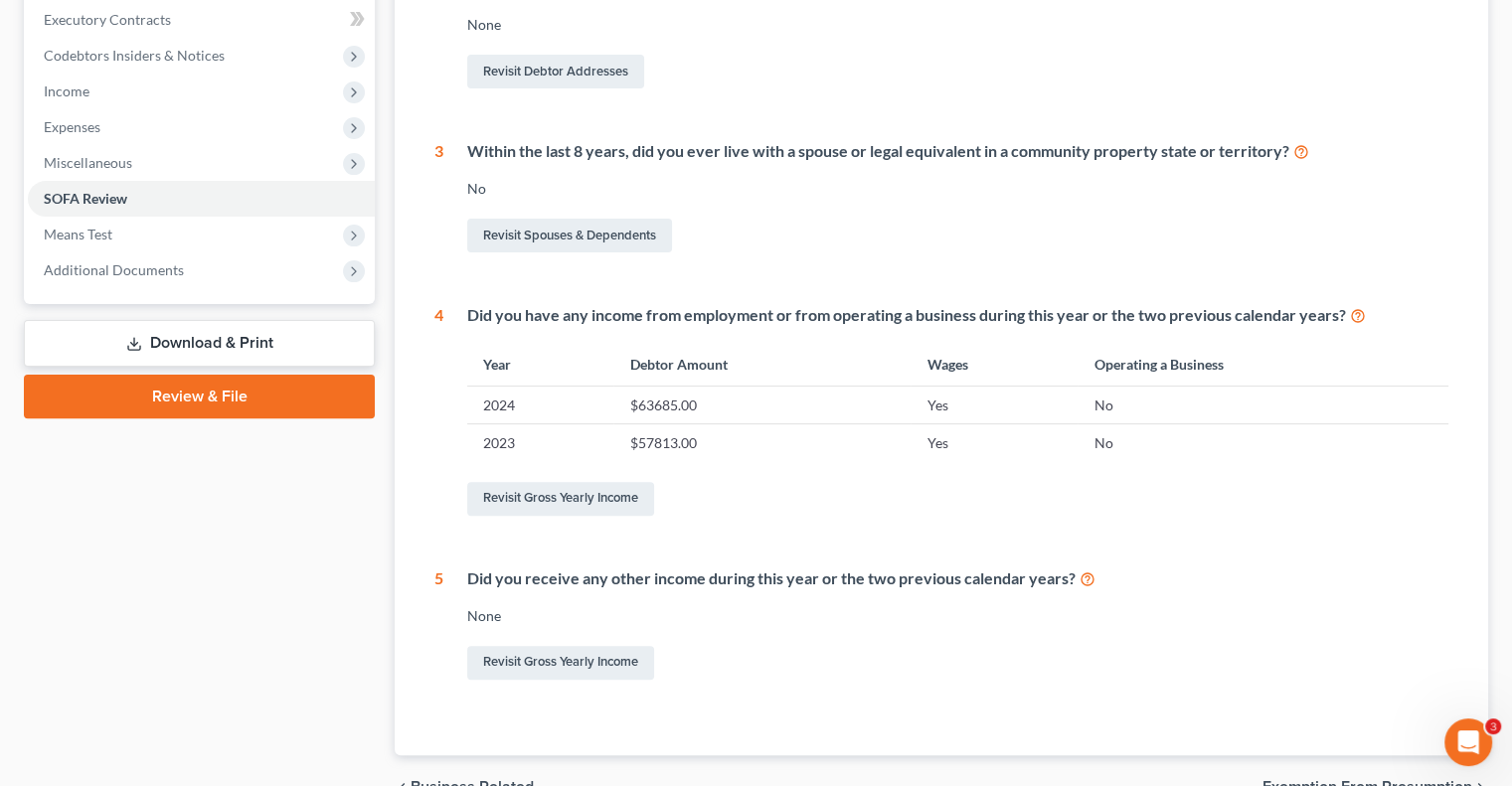 scroll, scrollTop: 596, scrollLeft: 0, axis: vertical 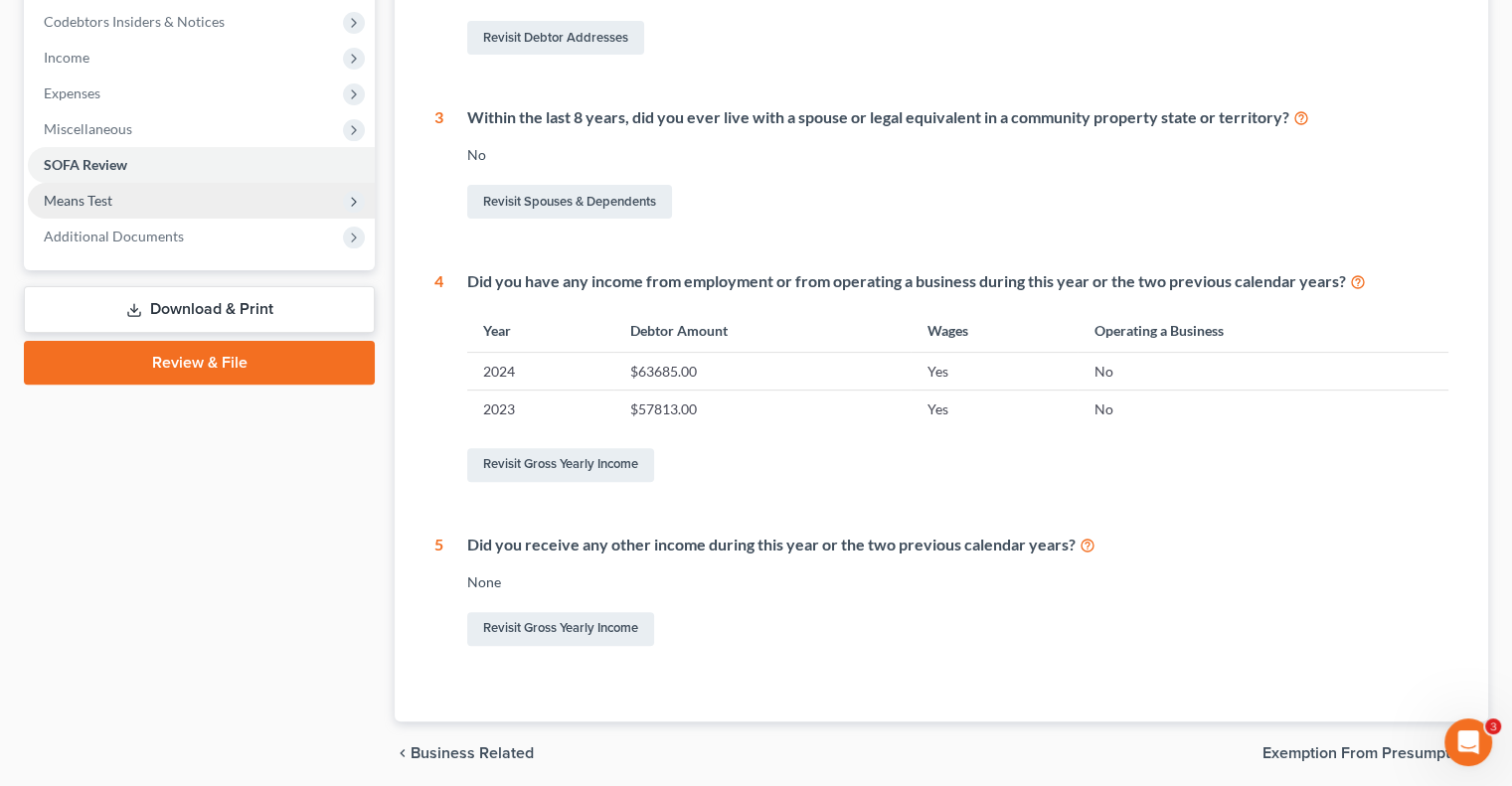 click on "Means Test" at bounding box center [78, 200] 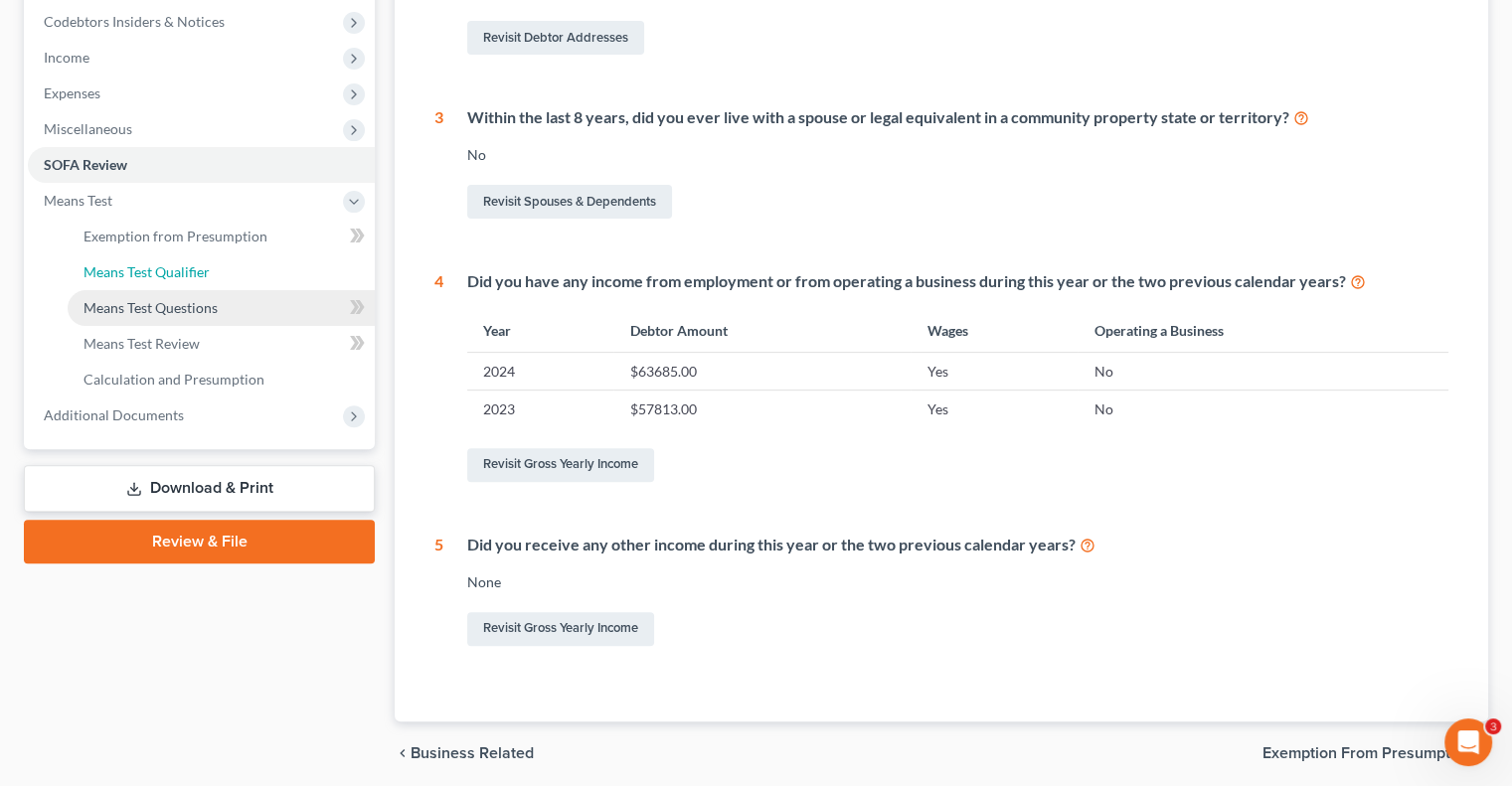 click on "Means Test Qualifier" at bounding box center [146, 271] 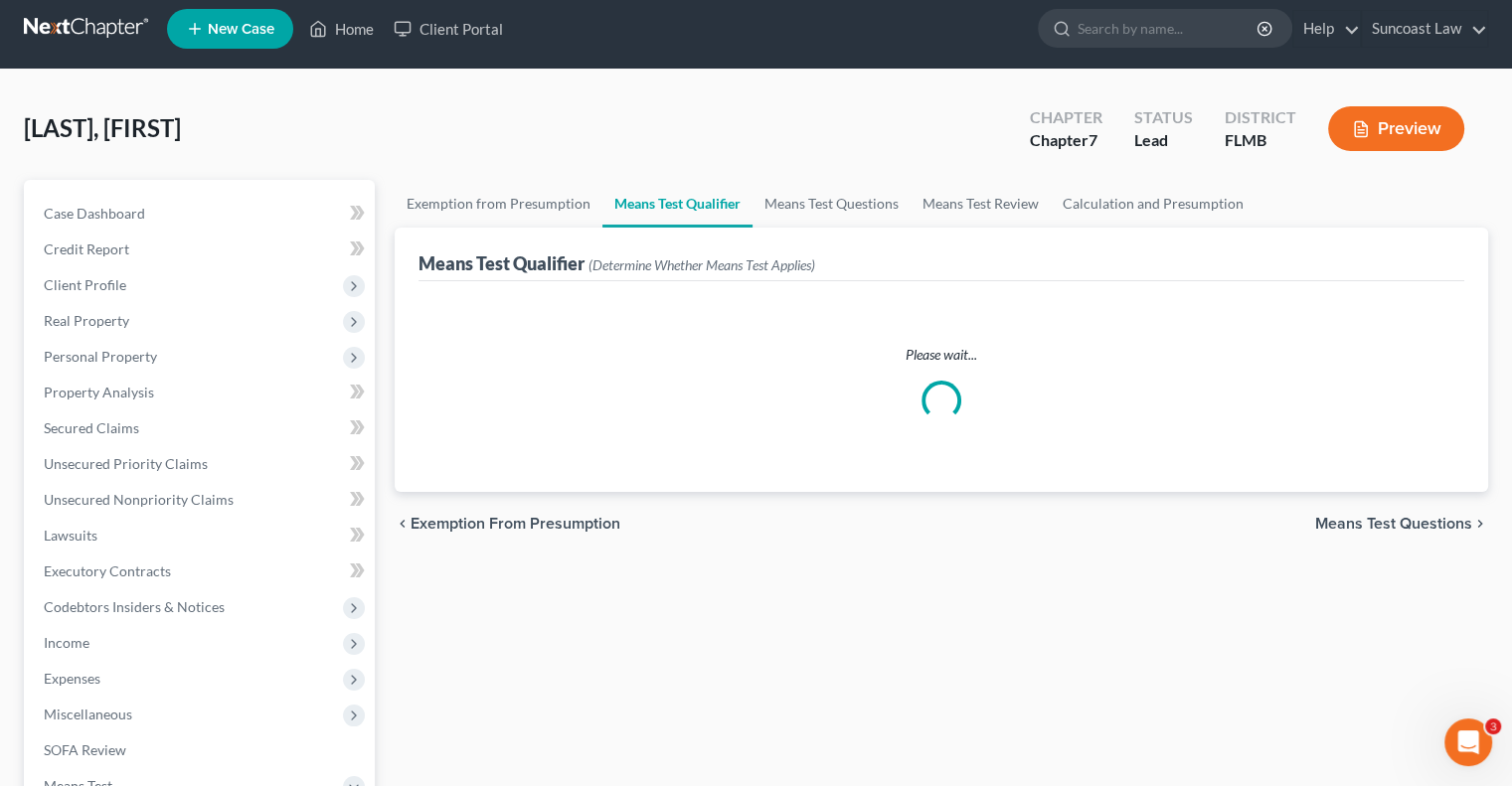 scroll, scrollTop: 0, scrollLeft: 0, axis: both 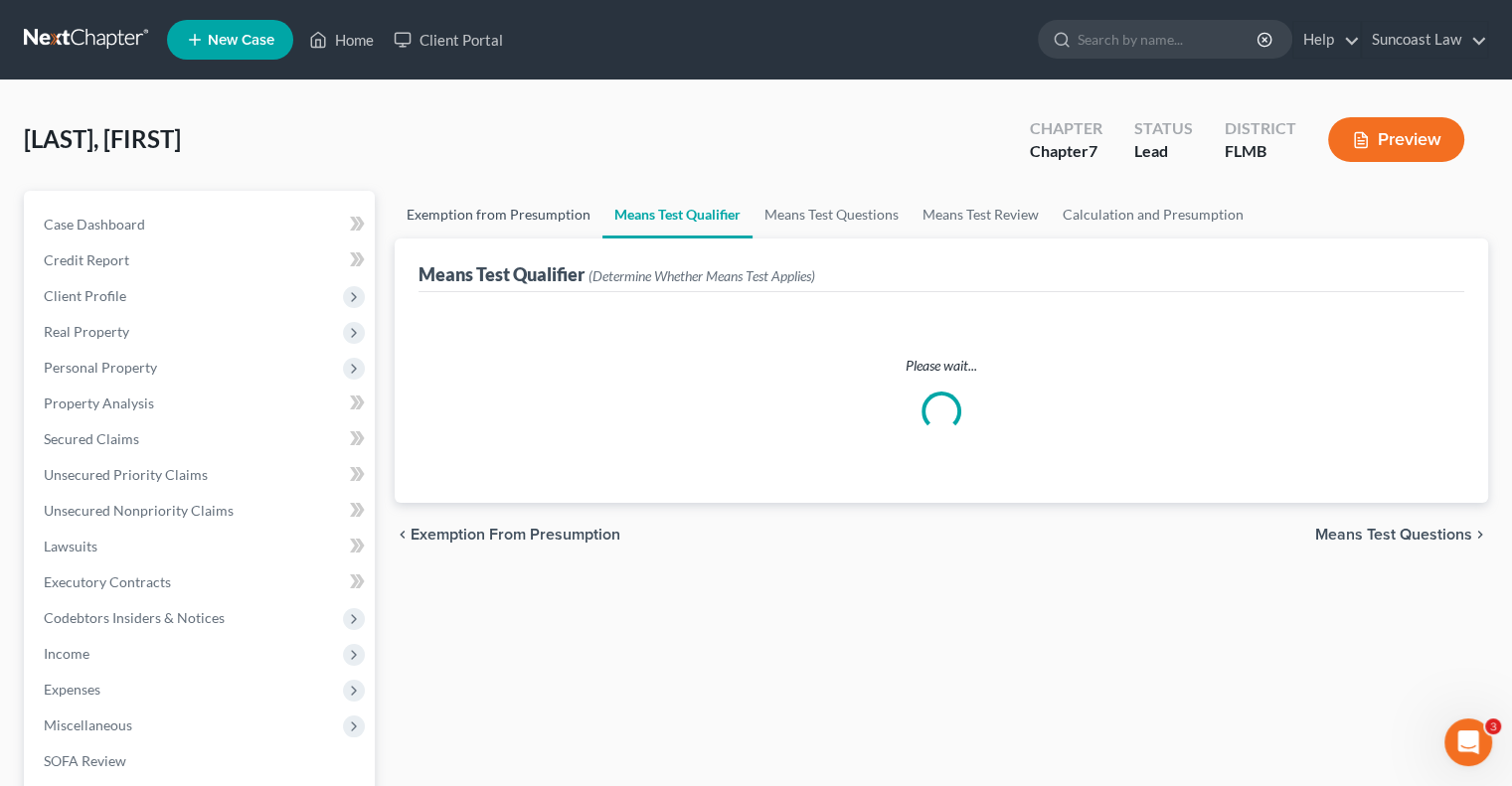 click on "Exemption from Presumption" at bounding box center (498, 215) 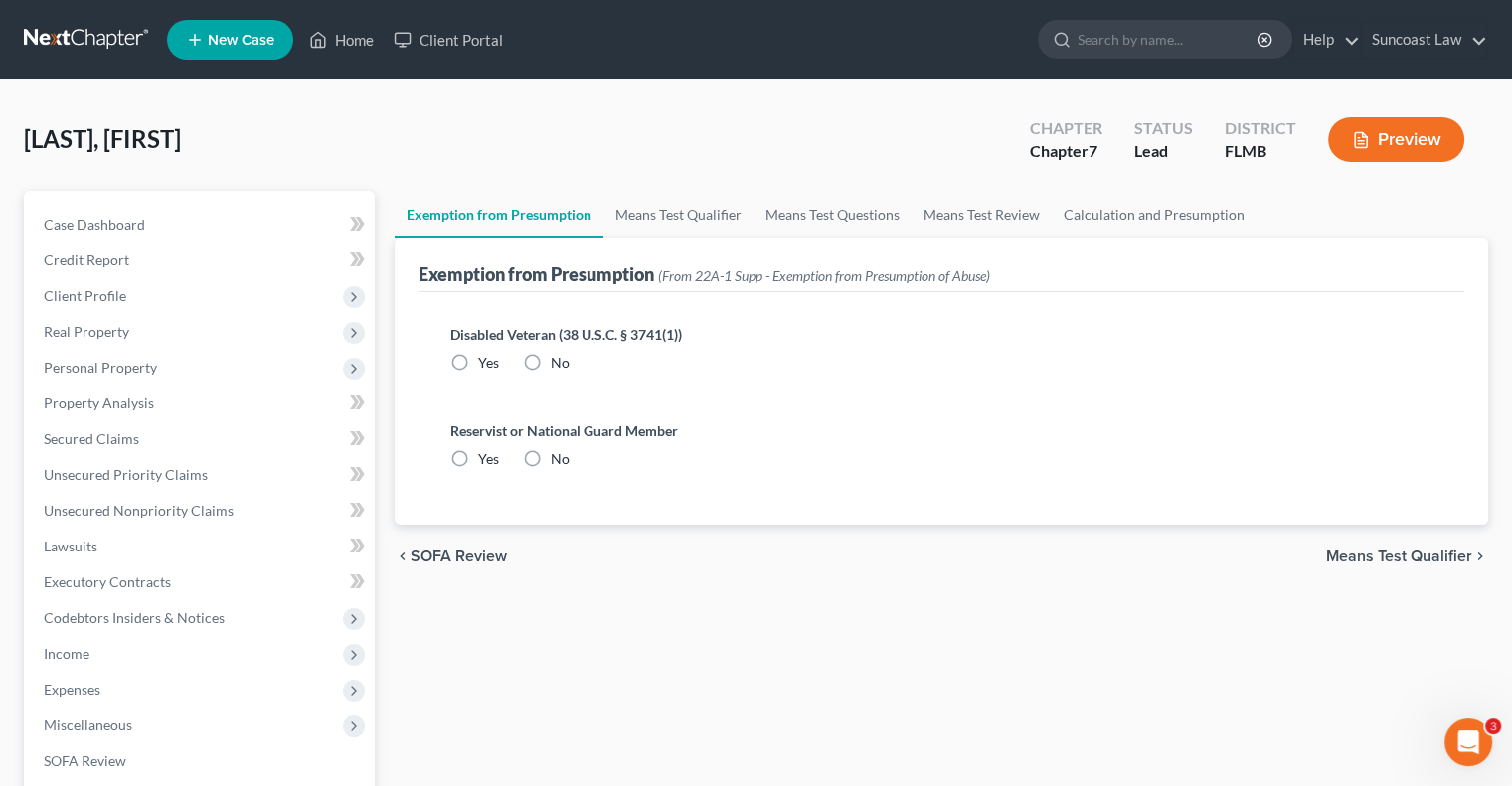 radio on "true" 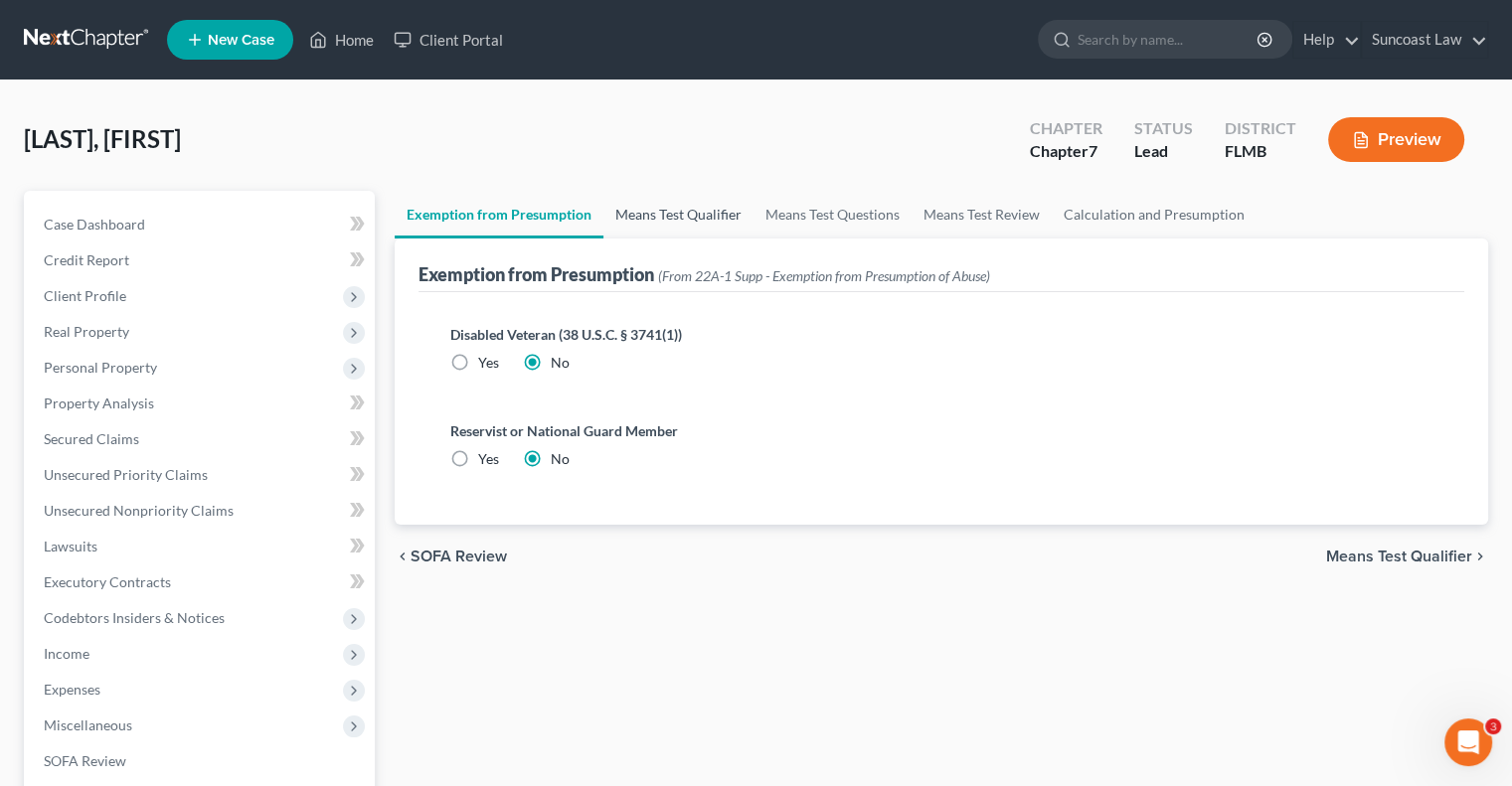 drag, startPoint x: 692, startPoint y: 205, endPoint x: 692, endPoint y: 227, distance: 22 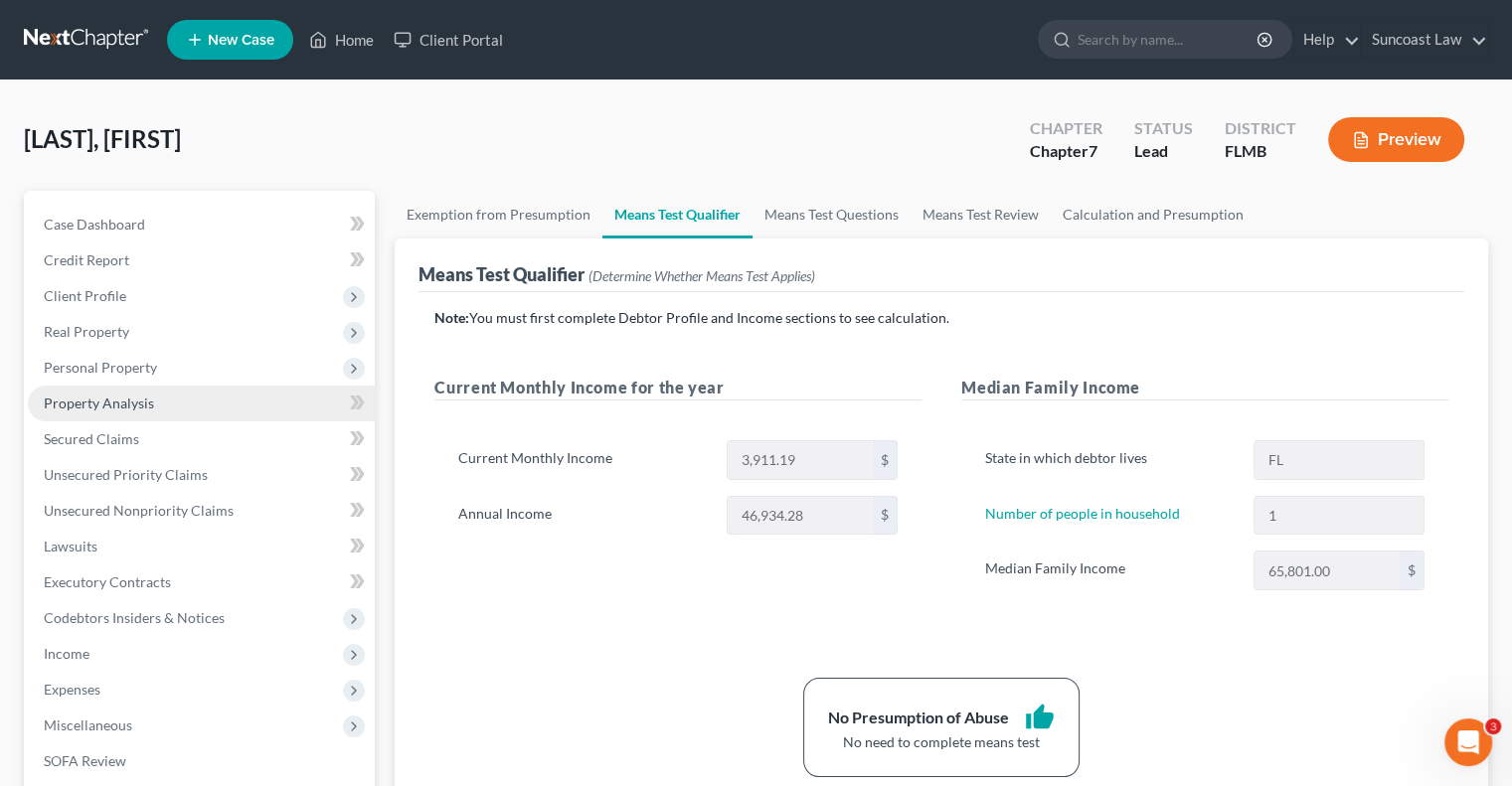 drag, startPoint x: 115, startPoint y: 367, endPoint x: 125, endPoint y: 414, distance: 48.0521 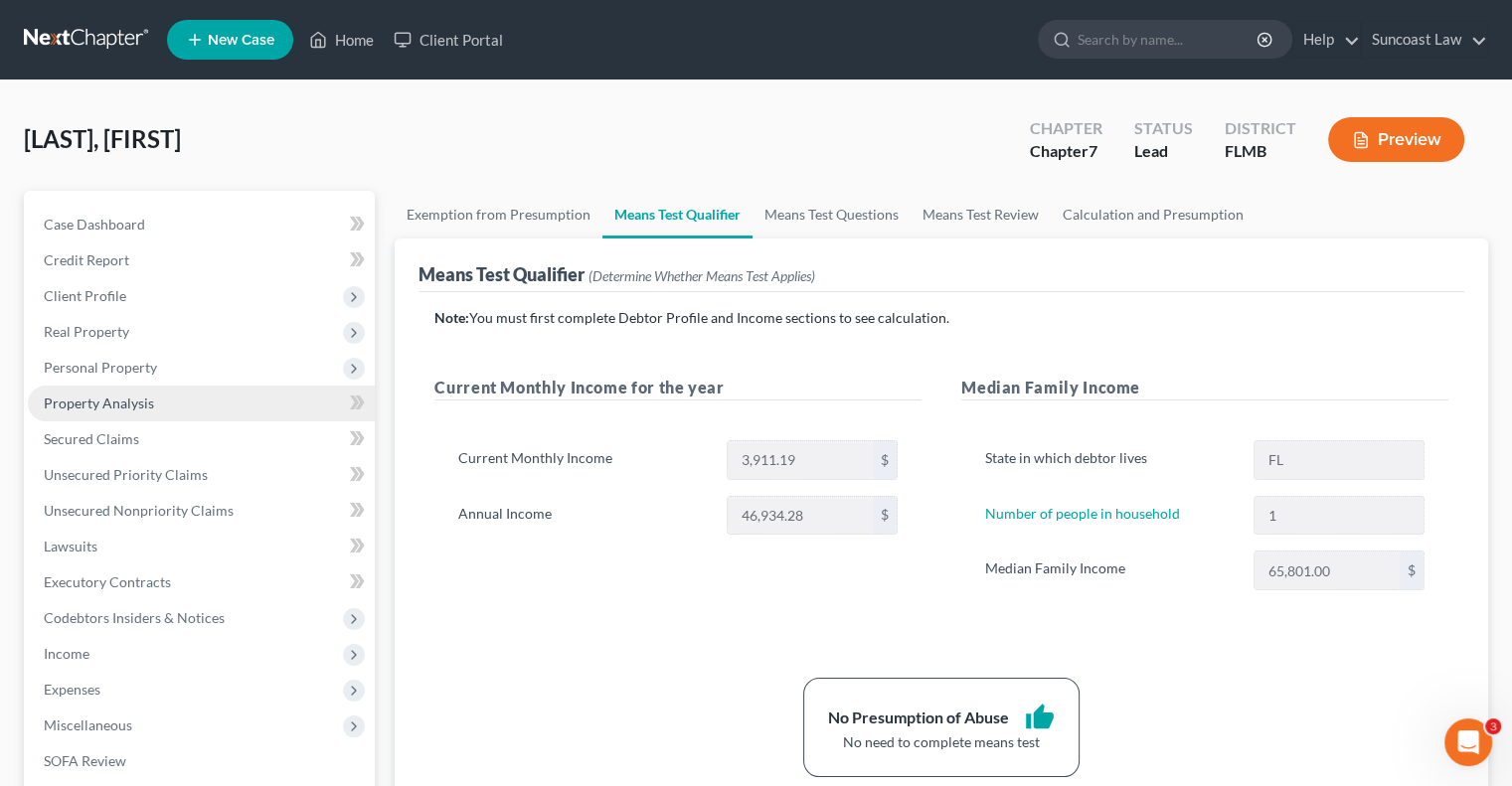 click on "Personal Property" at bounding box center (100, 367) 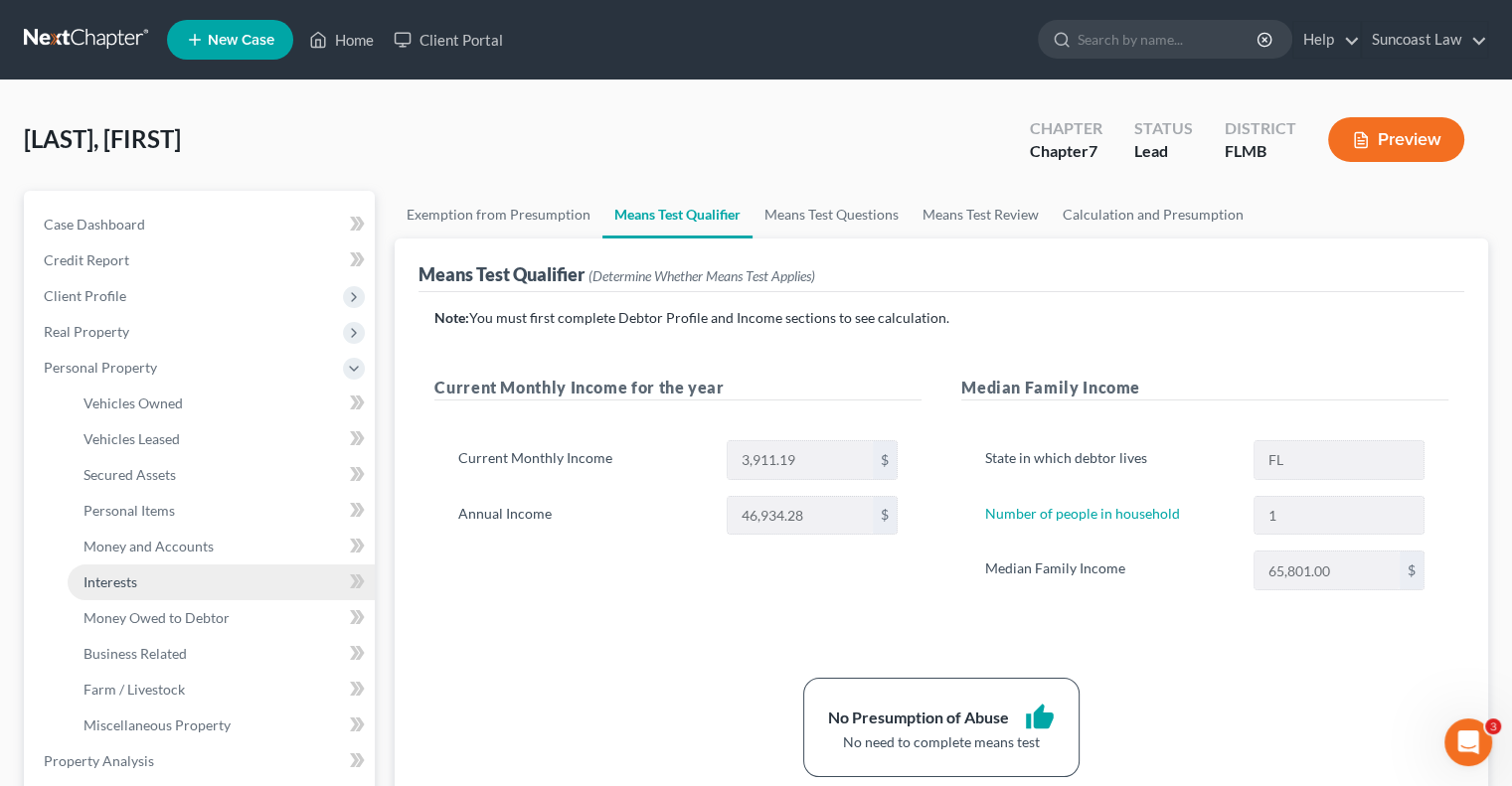 click on "Interests" at bounding box center (110, 581) 